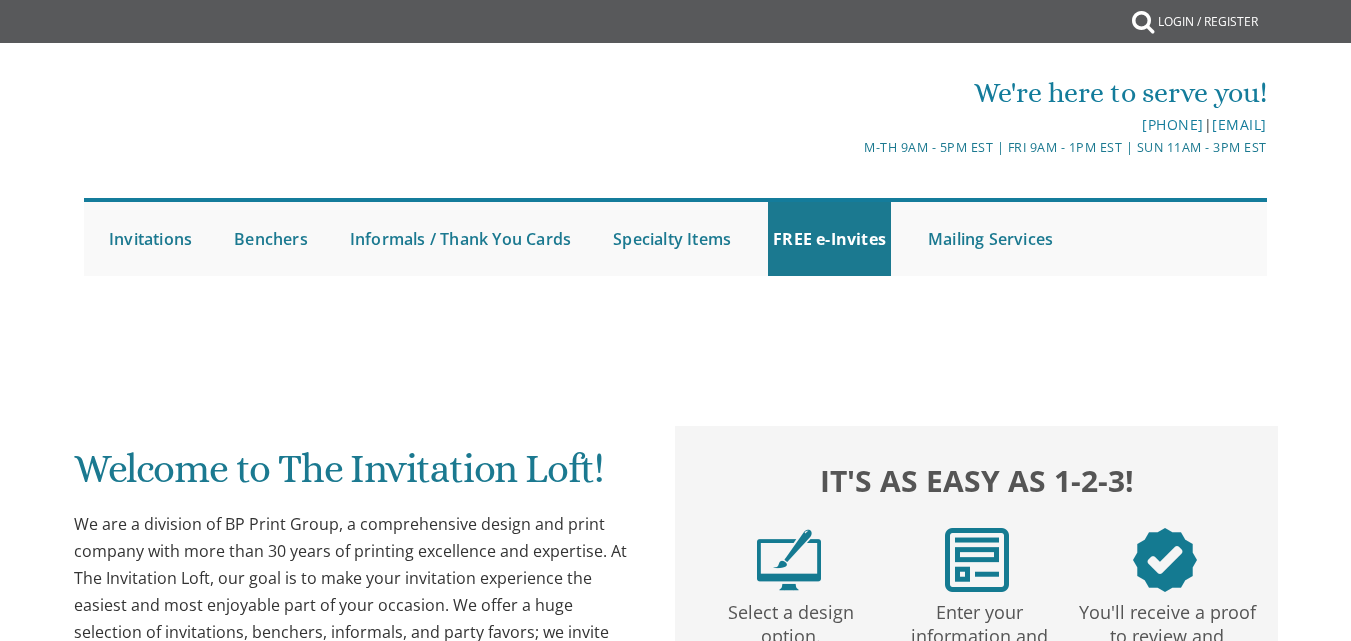 scroll, scrollTop: 0, scrollLeft: 0, axis: both 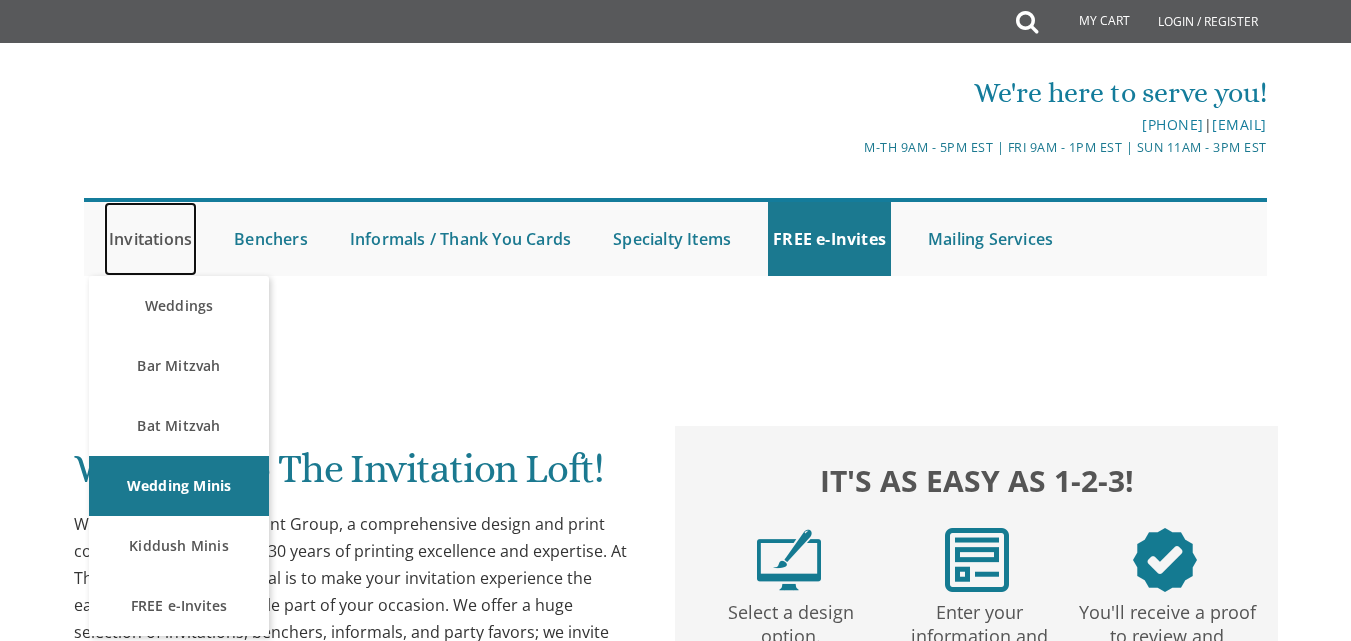 click on "Invitations" at bounding box center (150, 239) 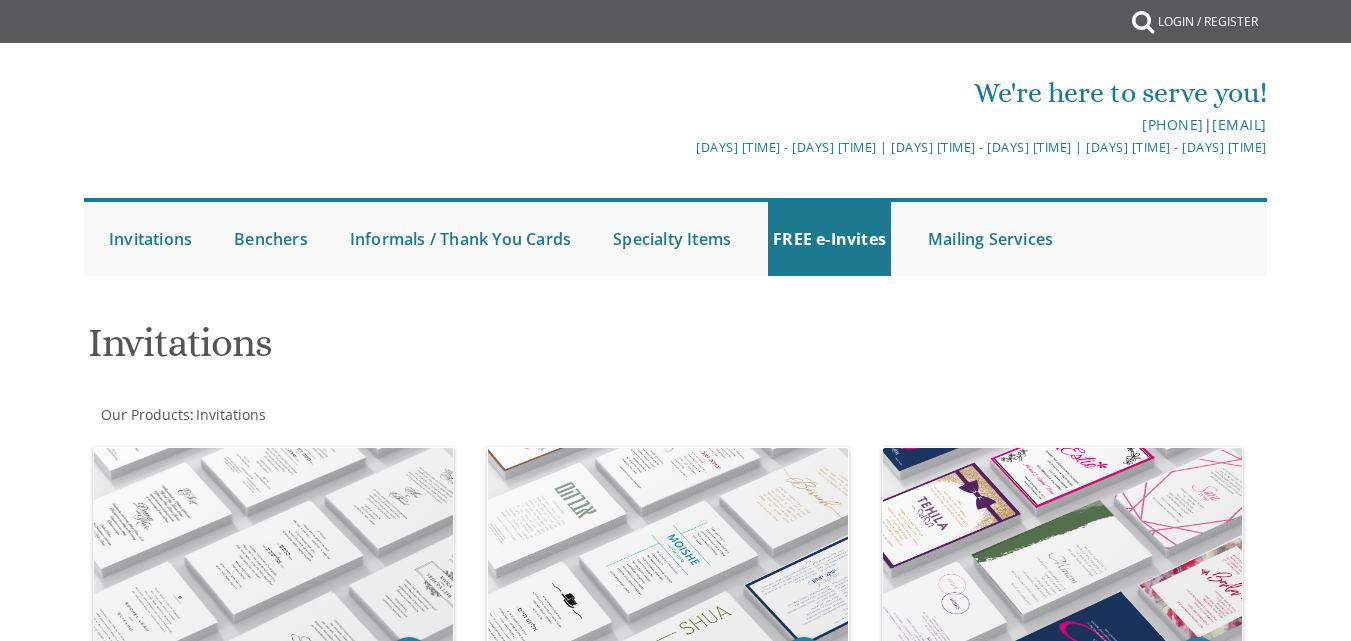 scroll, scrollTop: 0, scrollLeft: 0, axis: both 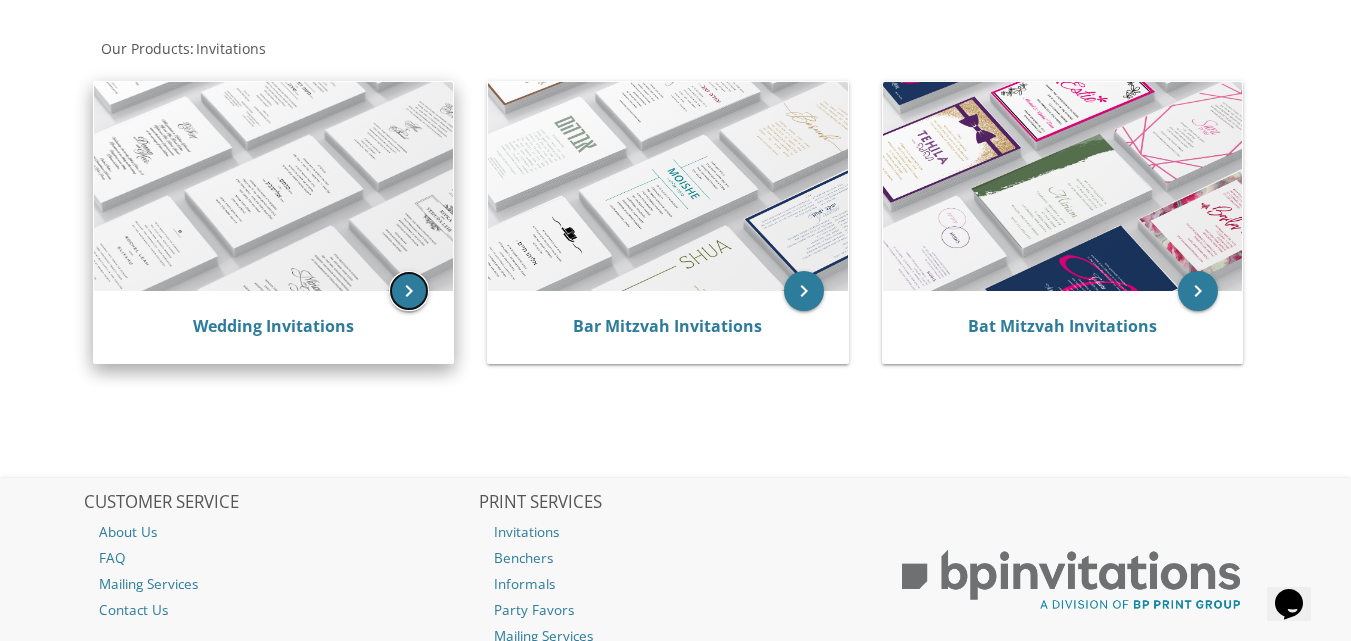 click on "keyboard_arrow_right" at bounding box center (409, 291) 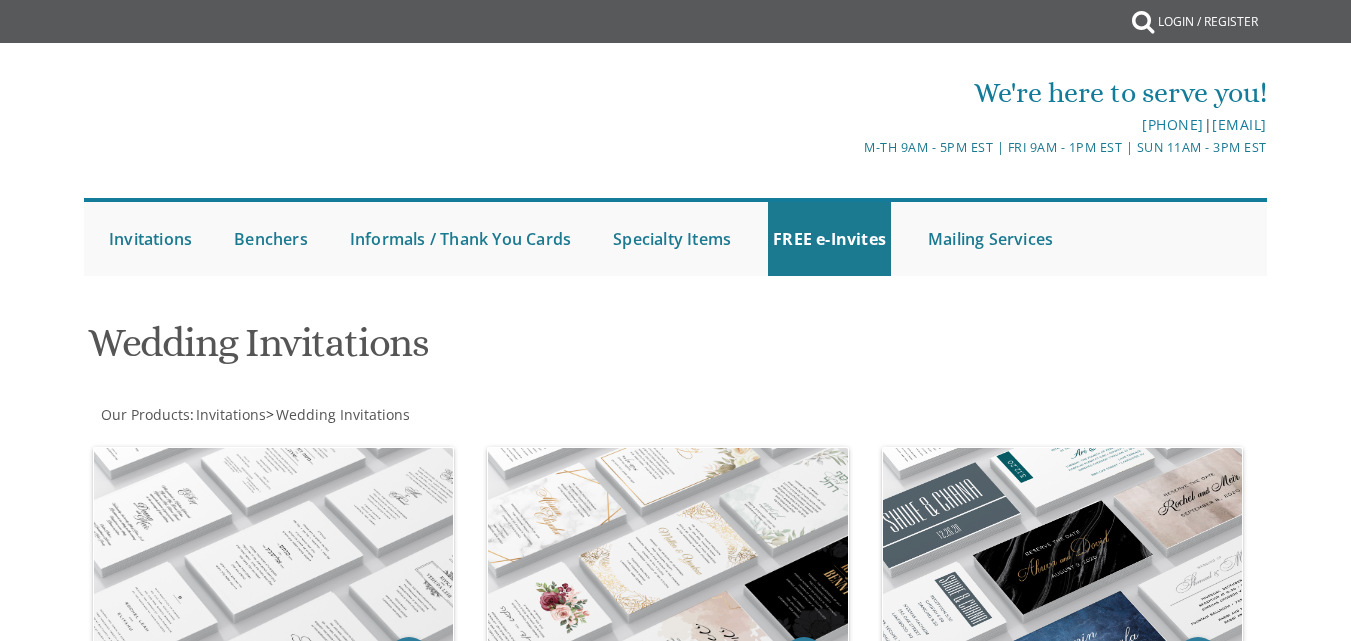 scroll, scrollTop: 0, scrollLeft: 0, axis: both 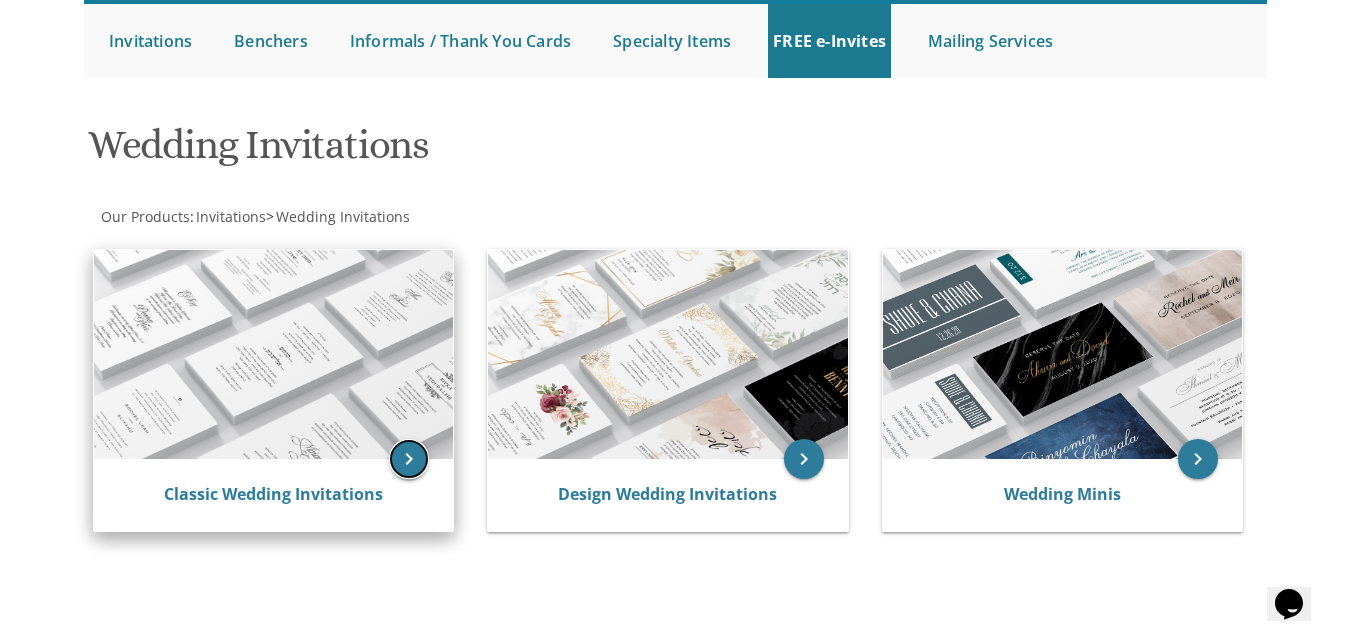 click on "keyboard_arrow_right" at bounding box center (409, 459) 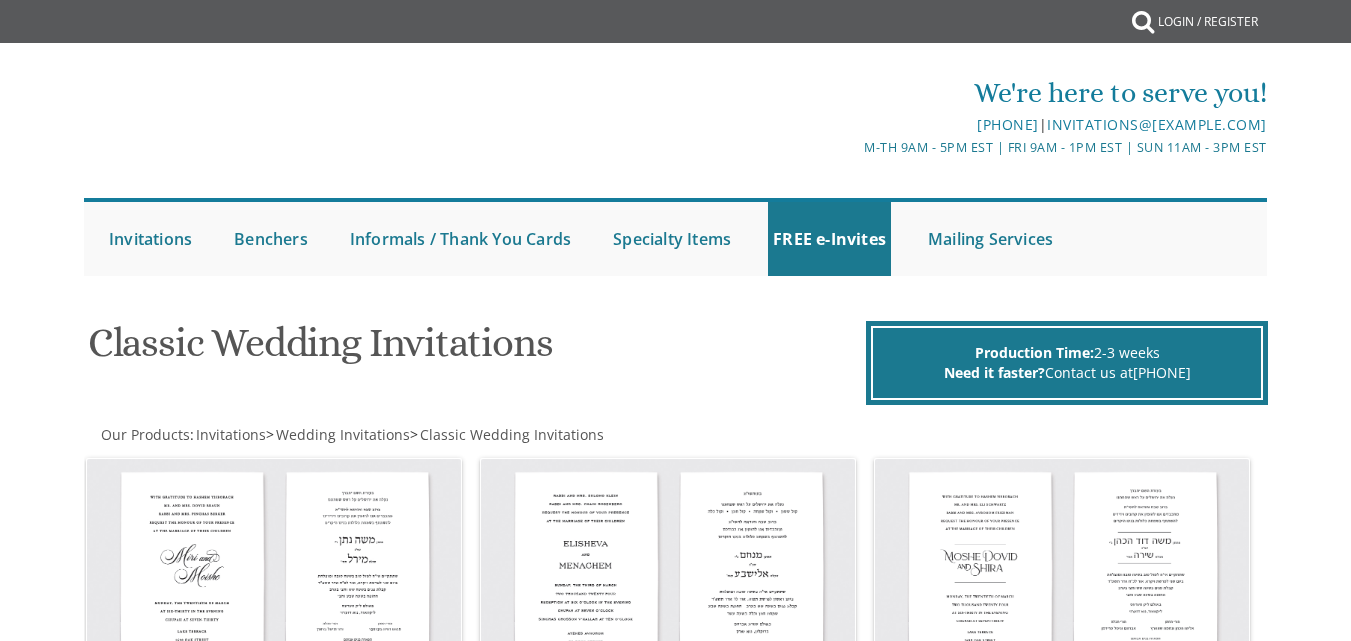 scroll, scrollTop: 0, scrollLeft: 0, axis: both 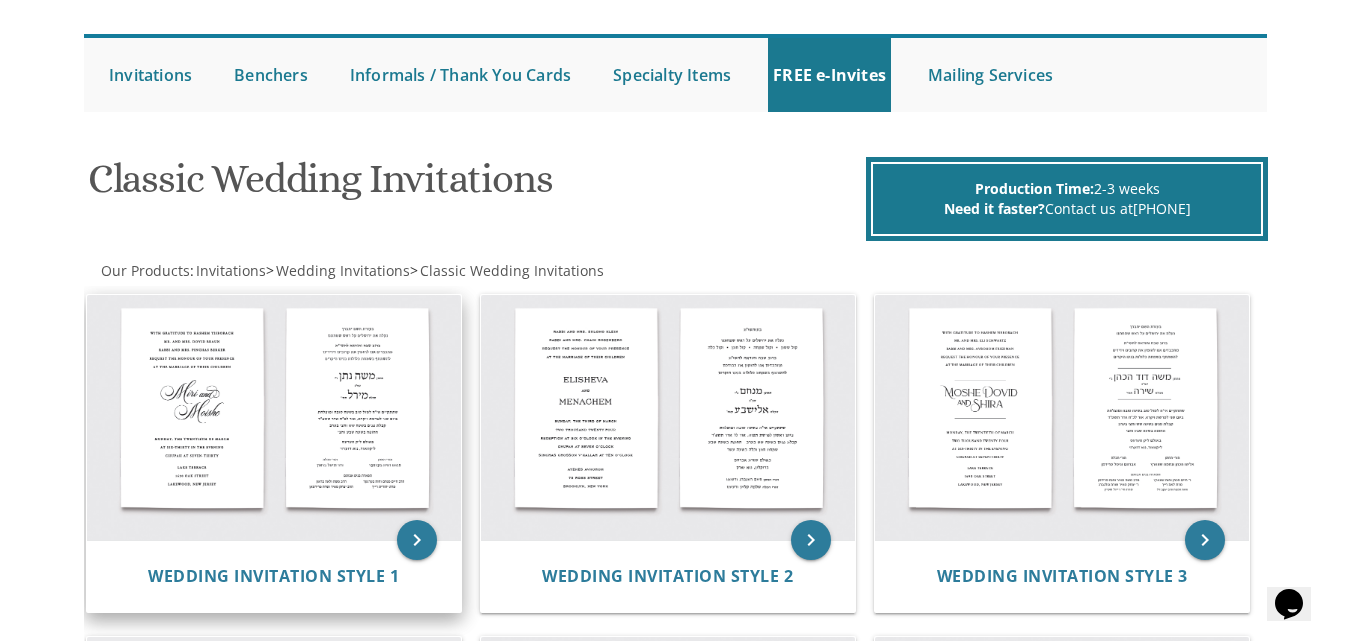 click at bounding box center (274, 418) 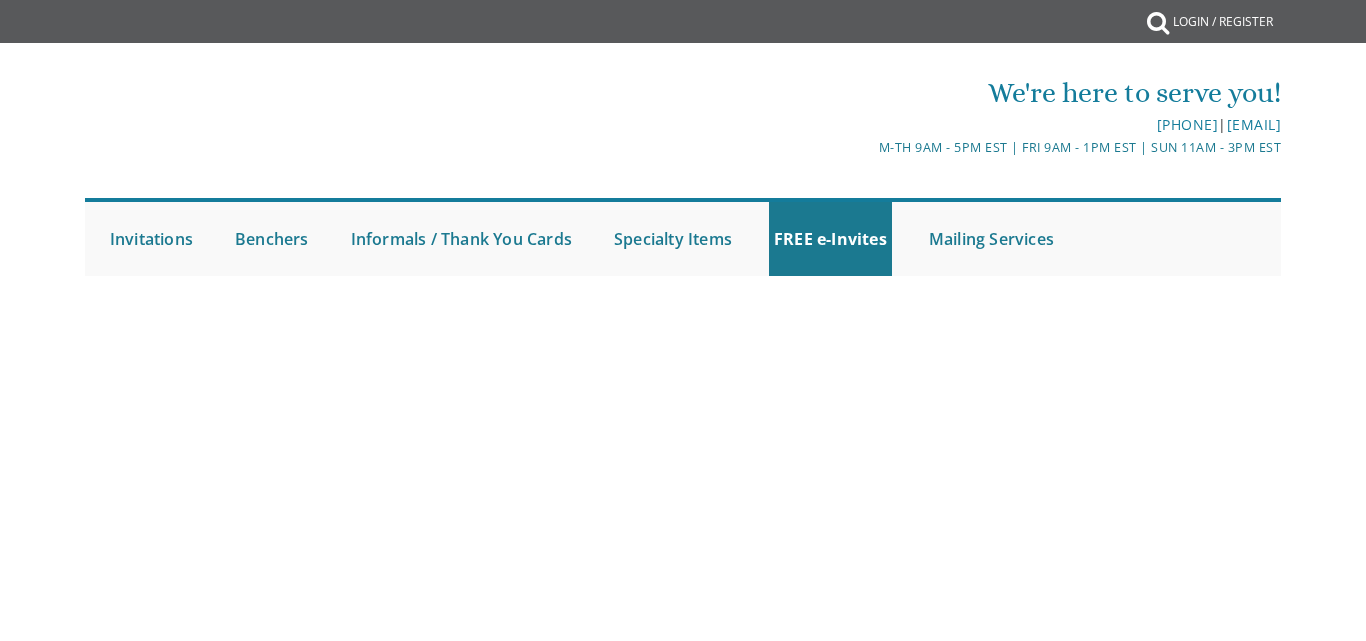 scroll, scrollTop: 0, scrollLeft: 0, axis: both 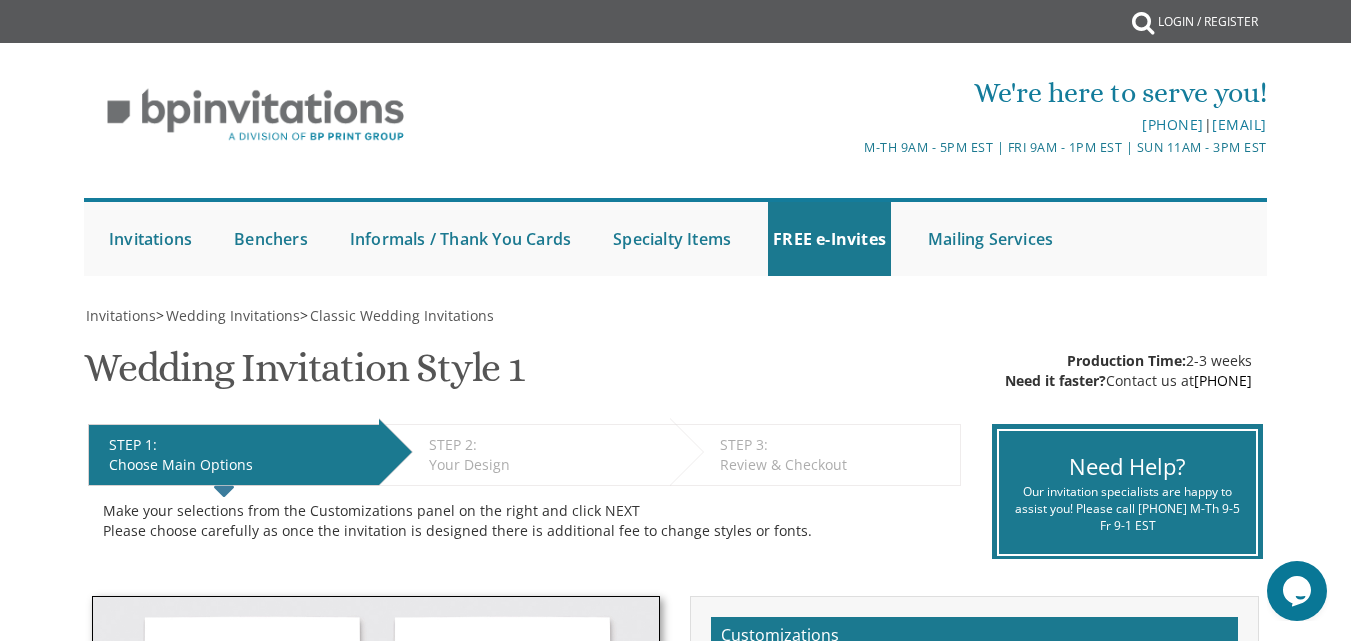 click on "STEP 1: EDIT" at bounding box center [239, 445] 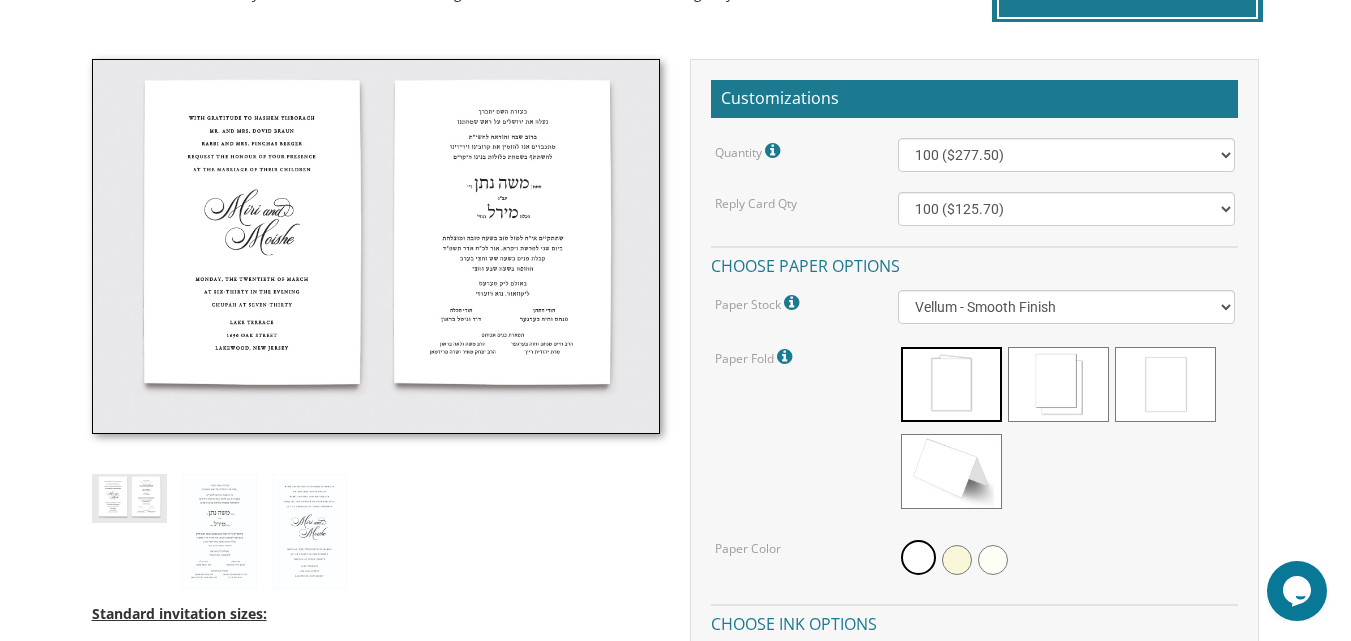 scroll, scrollTop: 547, scrollLeft: 0, axis: vertical 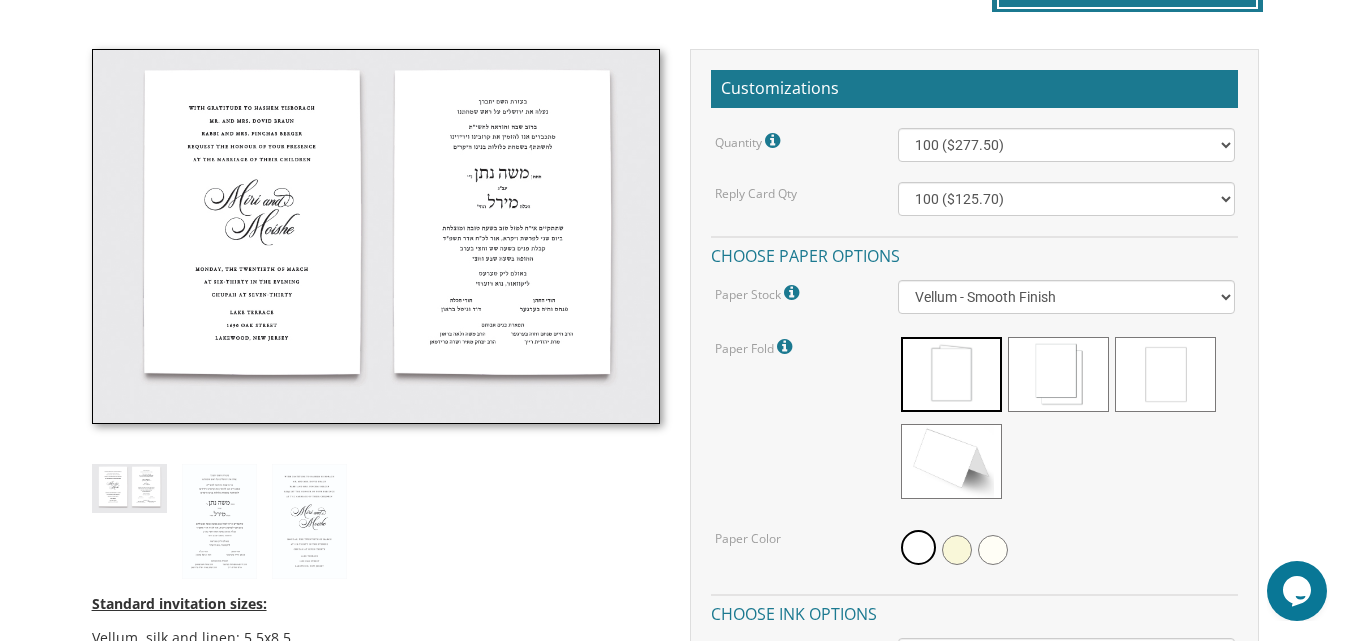 click at bounding box center (376, 236) 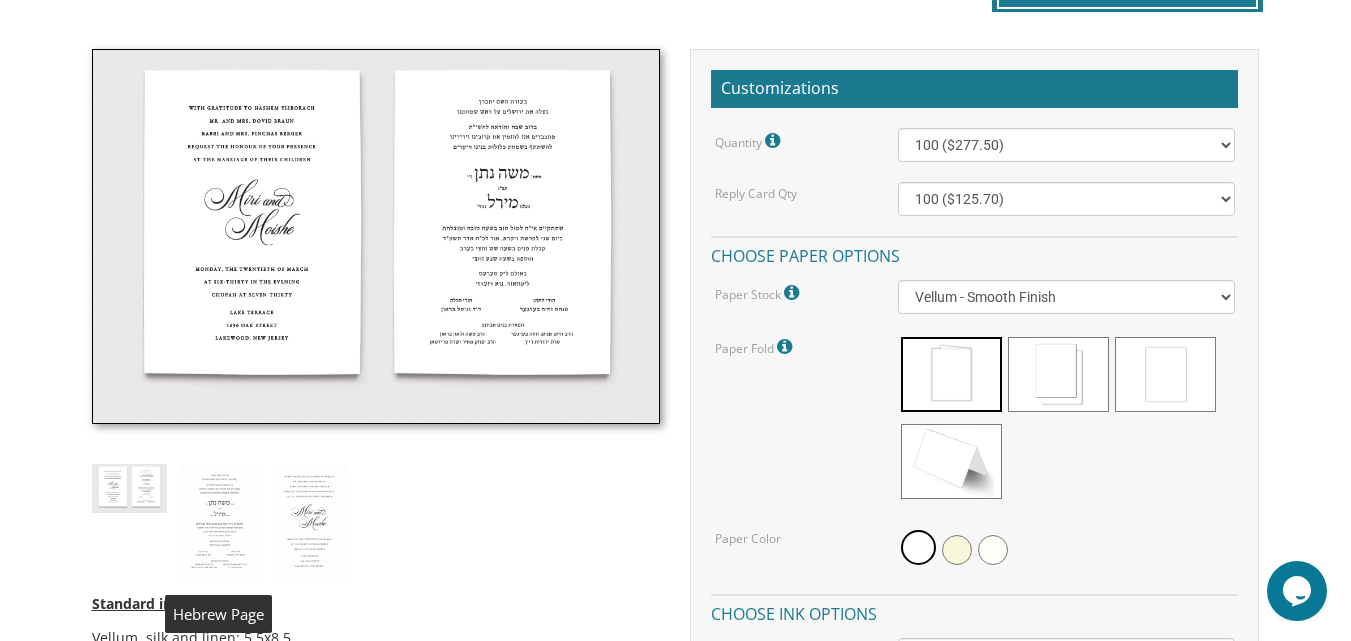 click at bounding box center [219, 522] 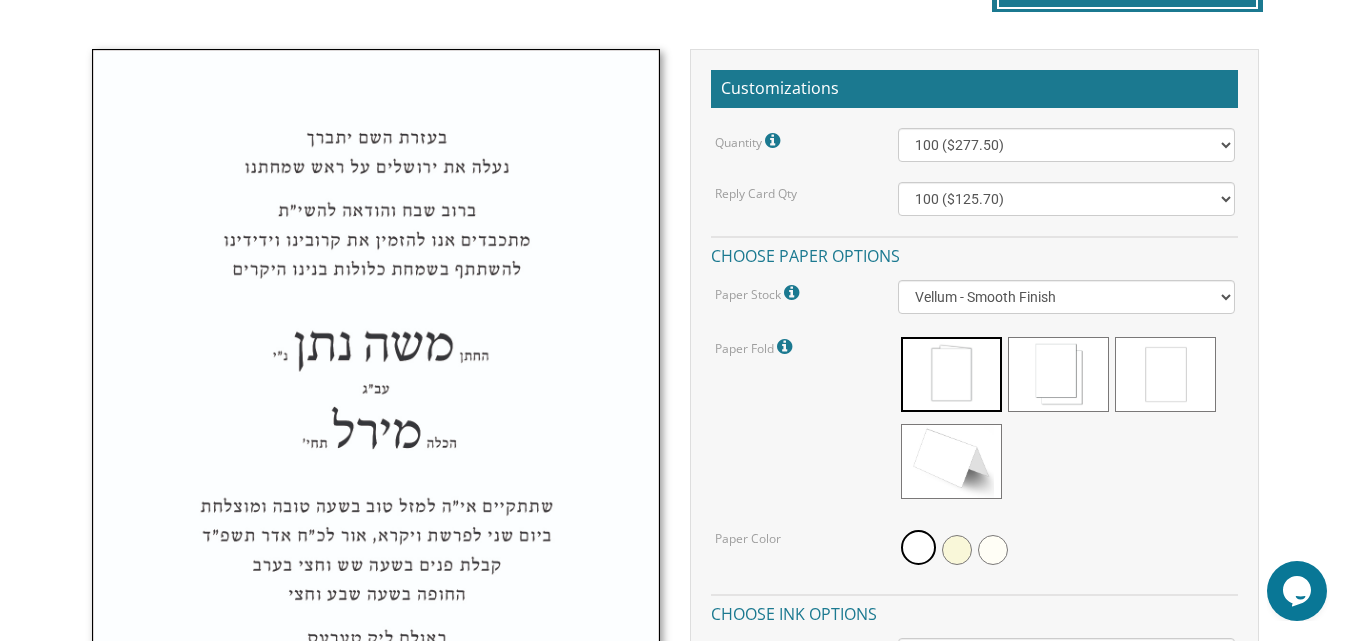 scroll, scrollTop: 0, scrollLeft: 0, axis: both 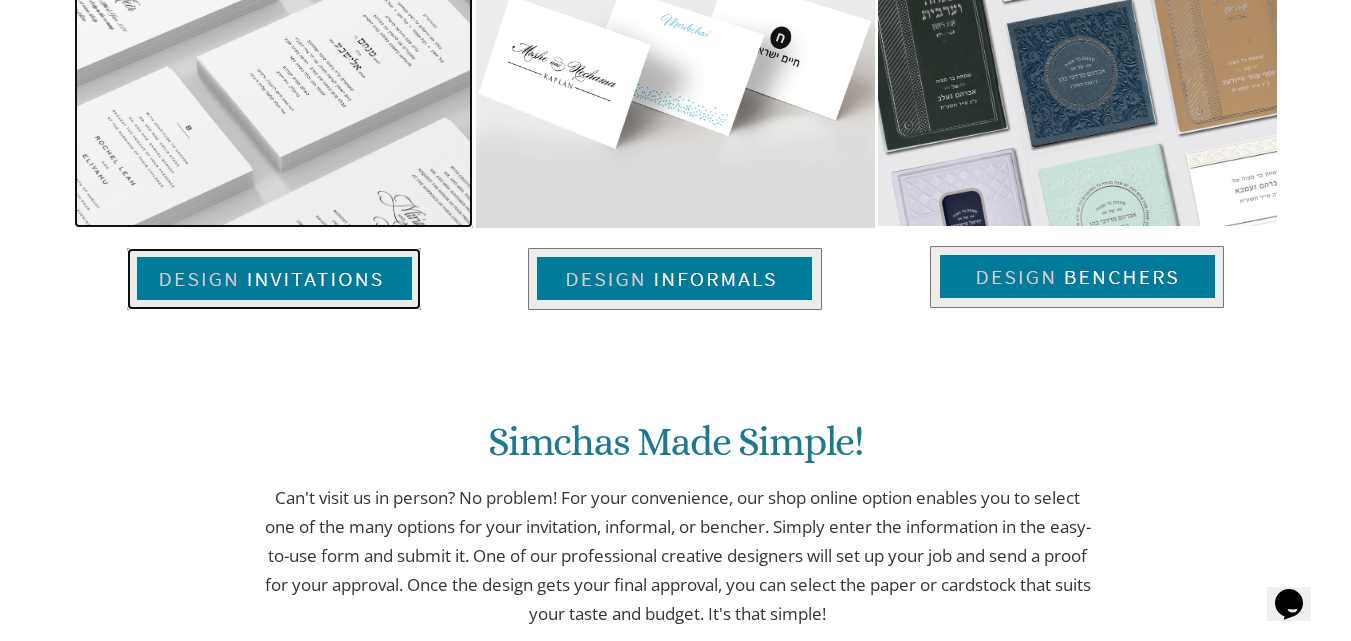 click at bounding box center [274, 279] 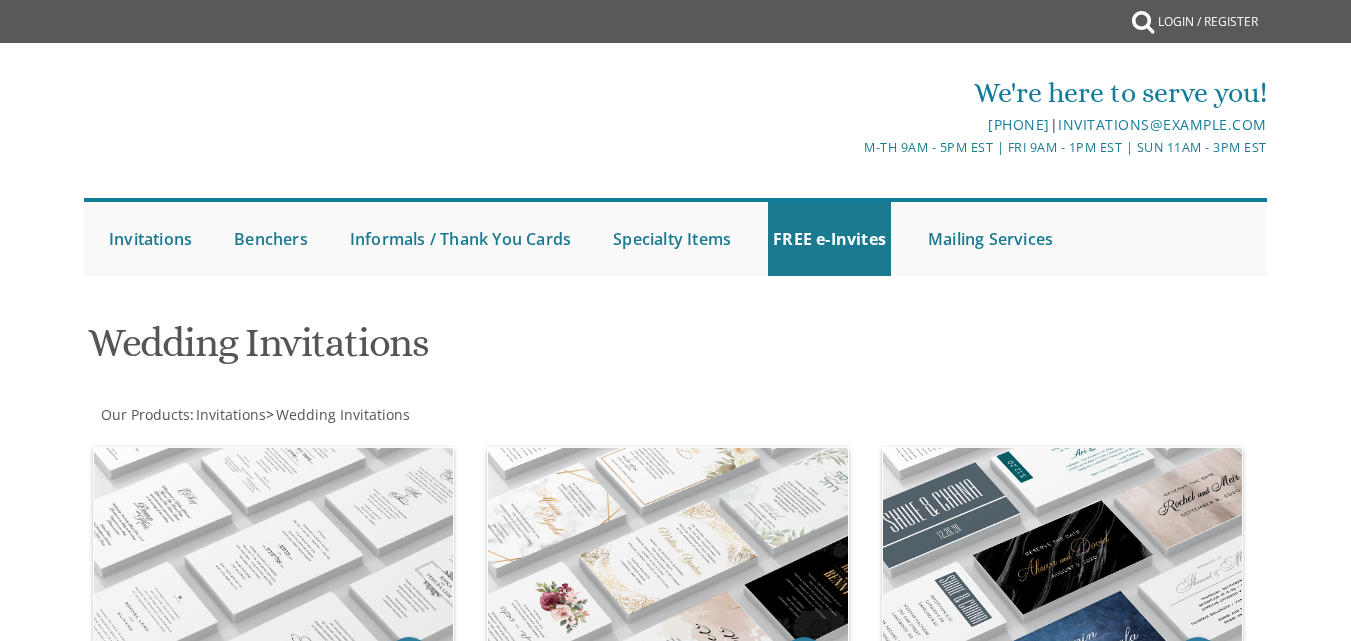 scroll, scrollTop: 0, scrollLeft: 0, axis: both 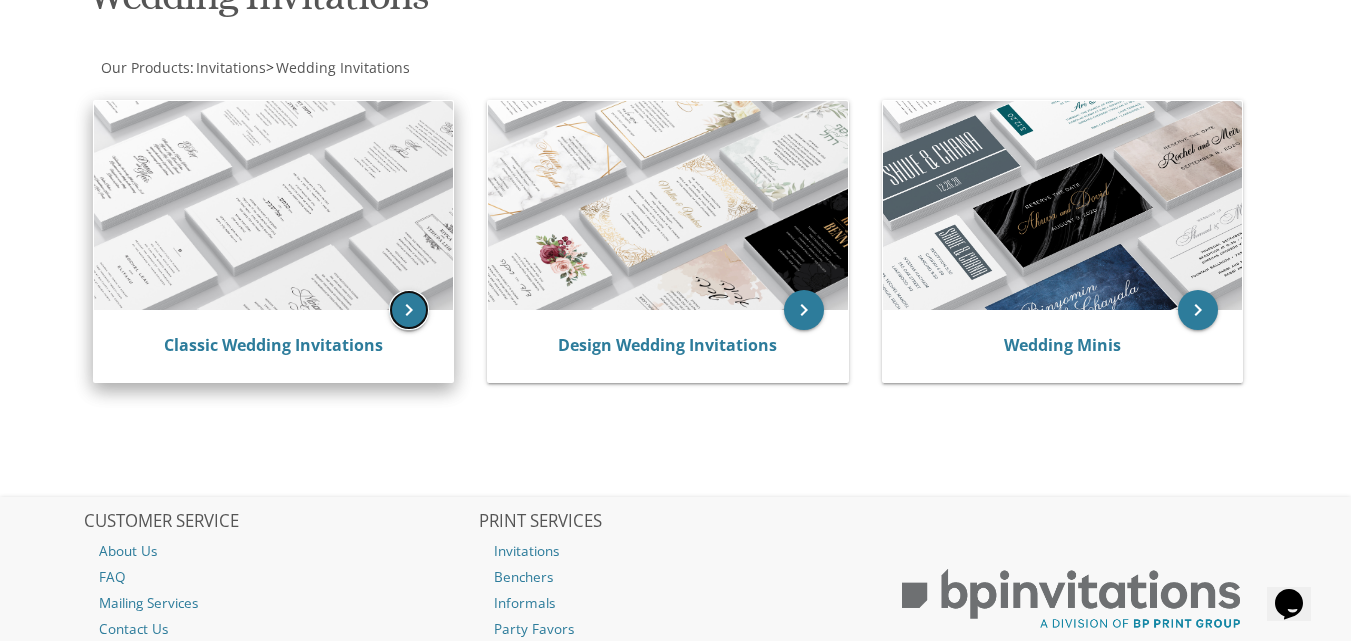 click on "keyboard_arrow_right" at bounding box center [409, 310] 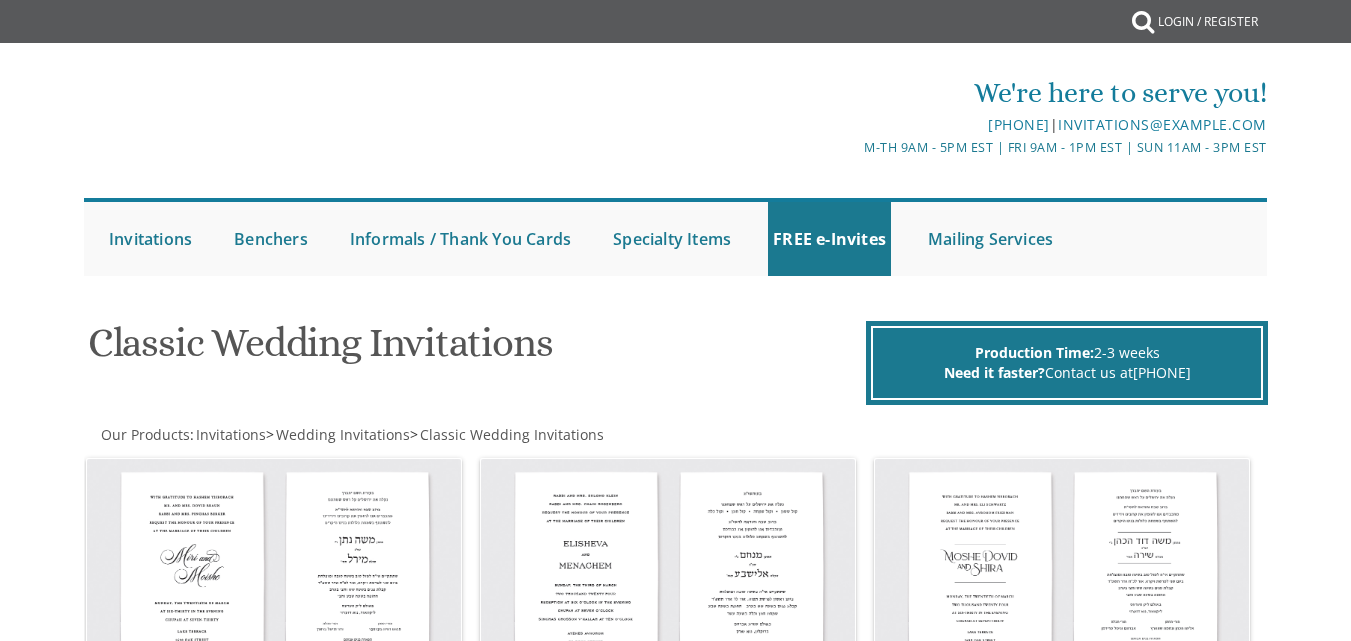 scroll, scrollTop: 0, scrollLeft: 0, axis: both 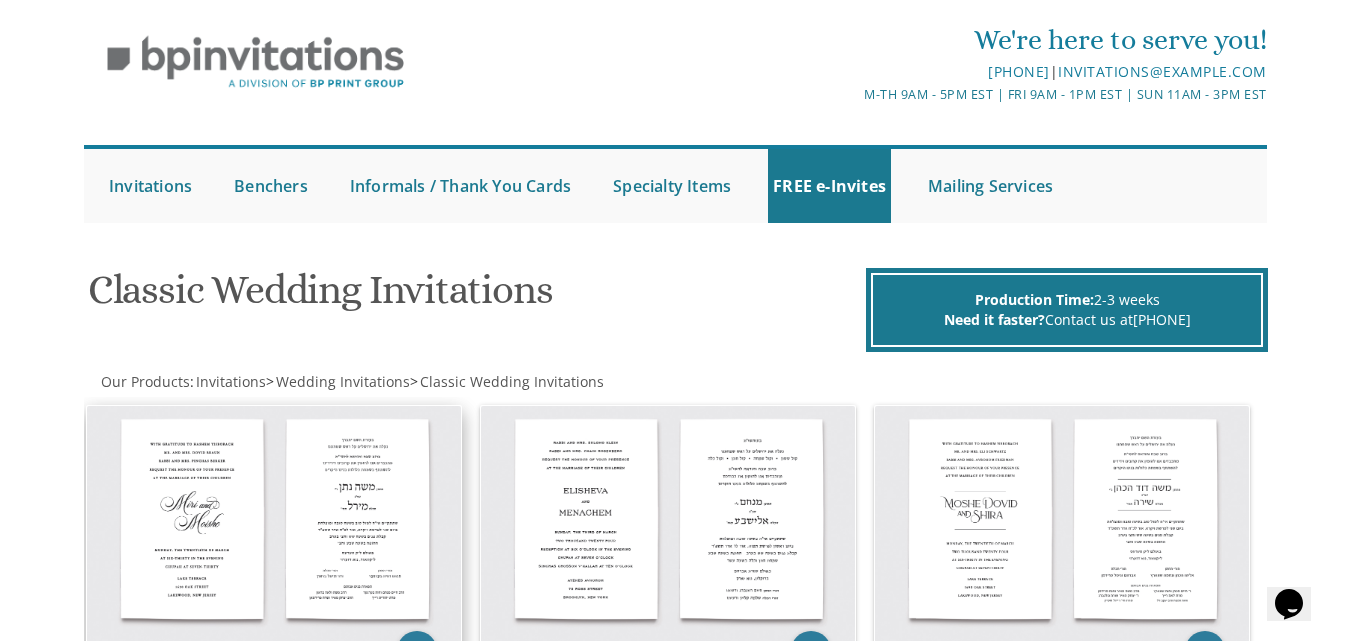 click at bounding box center (274, 529) 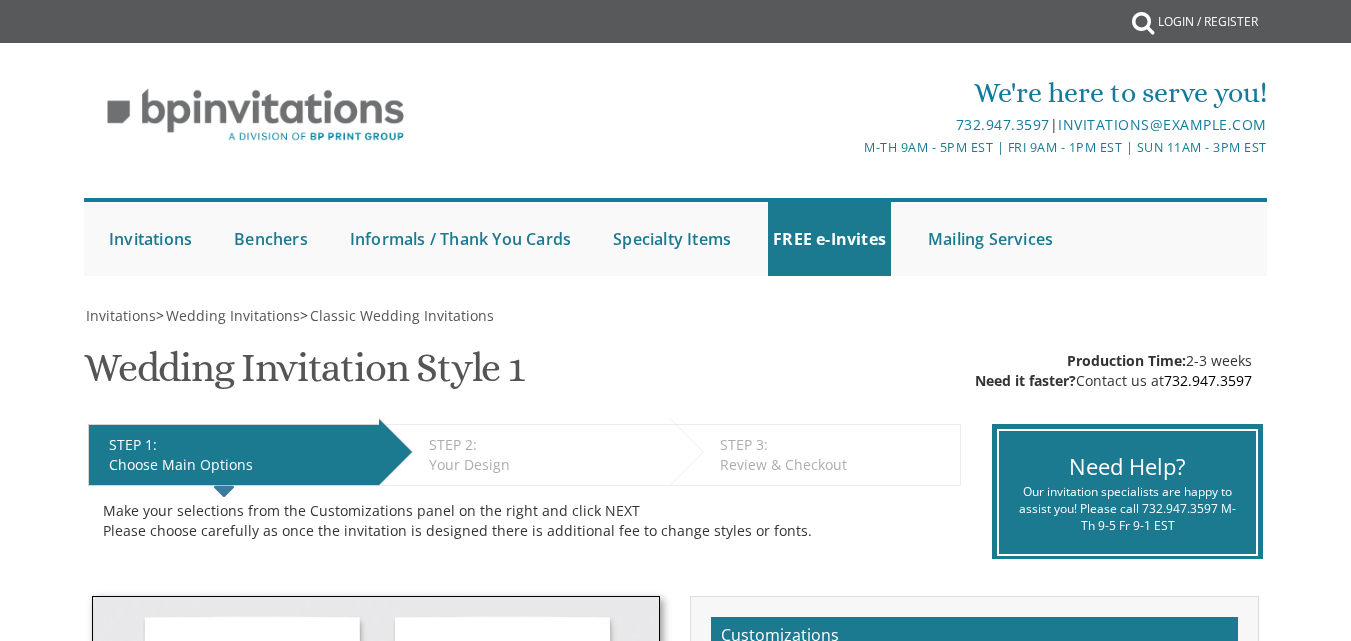 scroll, scrollTop: 0, scrollLeft: 0, axis: both 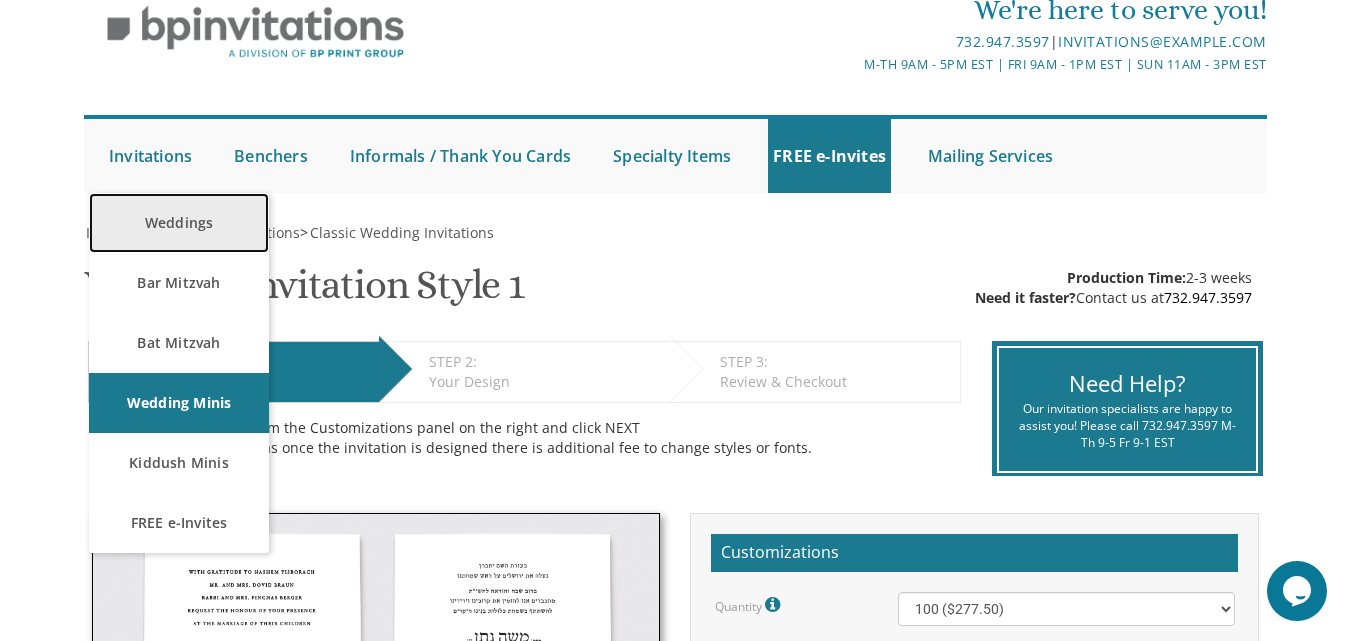 click on "Weddings" at bounding box center (179, 223) 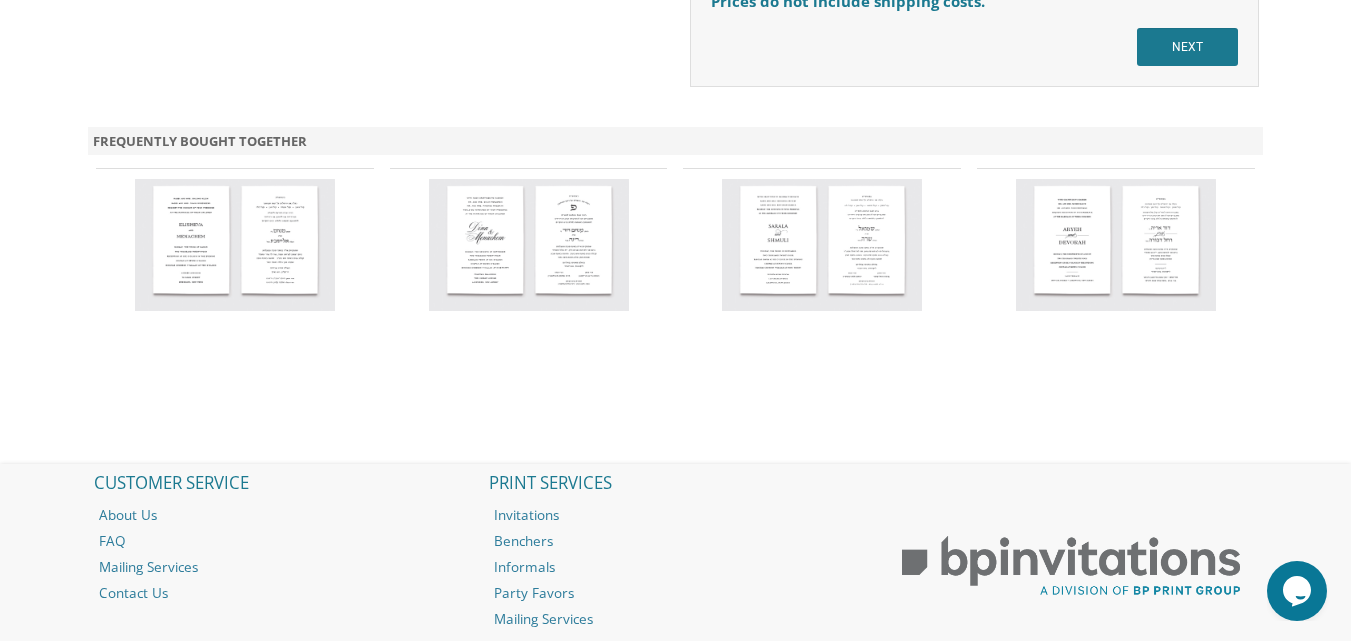 scroll, scrollTop: 2057, scrollLeft: 0, axis: vertical 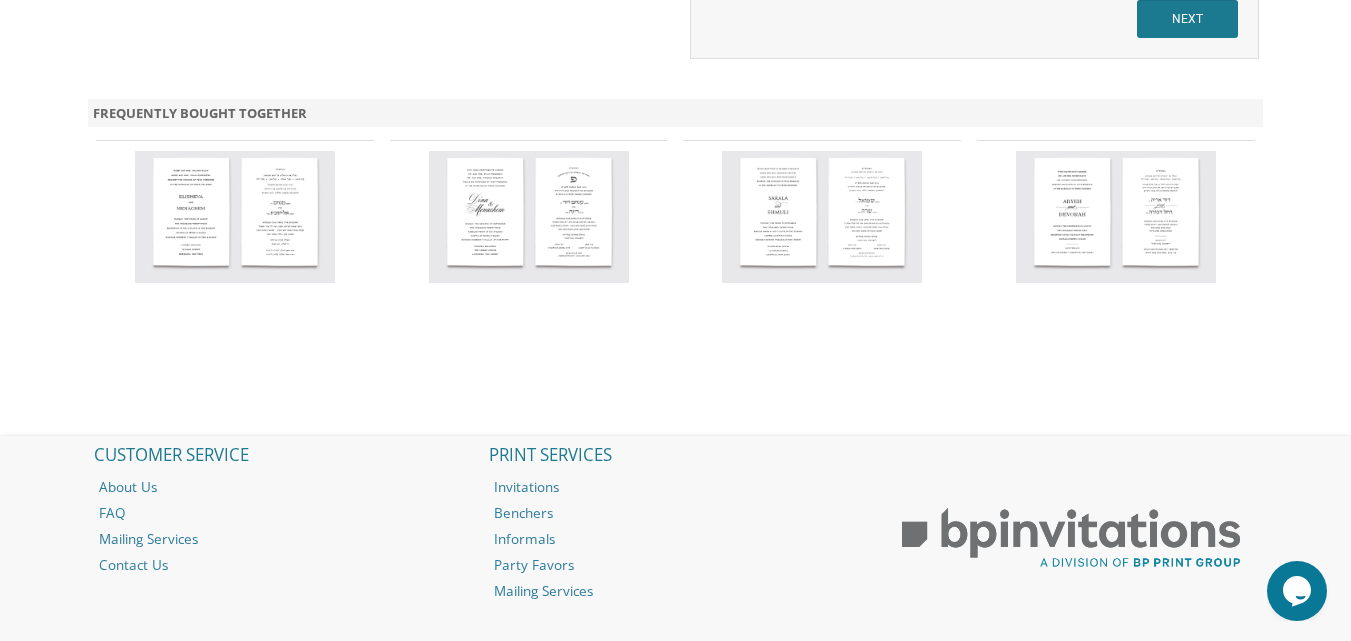 click at bounding box center (235, 216) 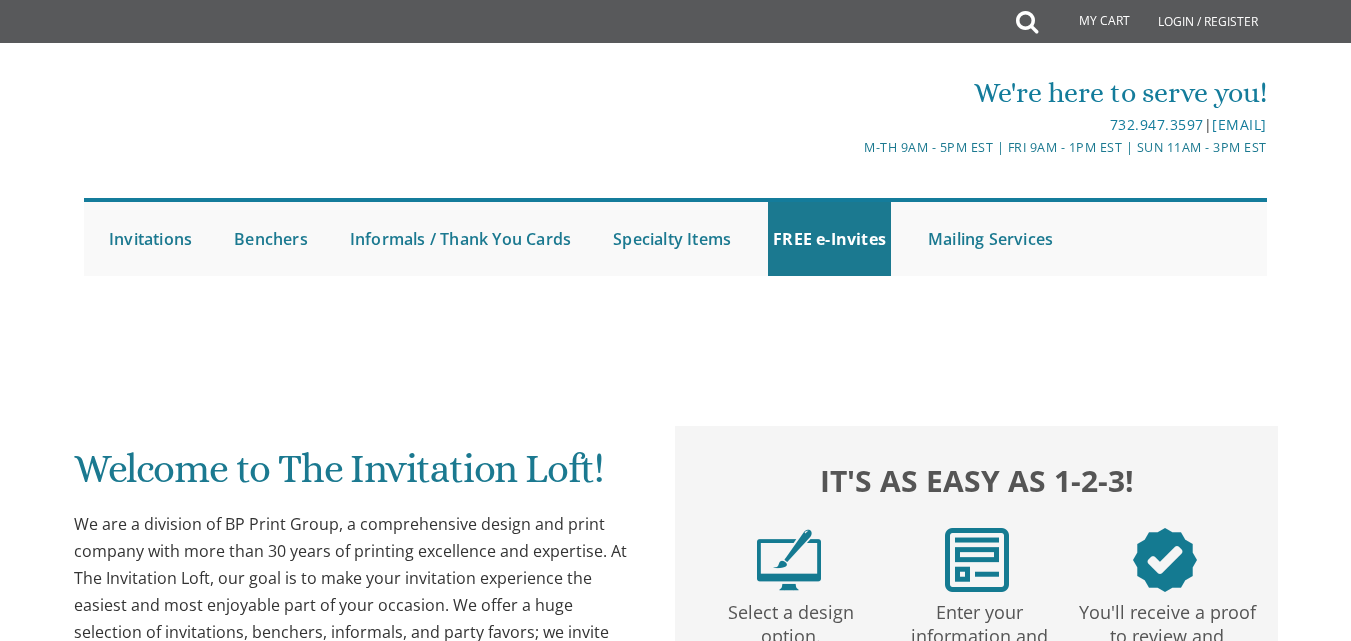 scroll, scrollTop: 0, scrollLeft: 0, axis: both 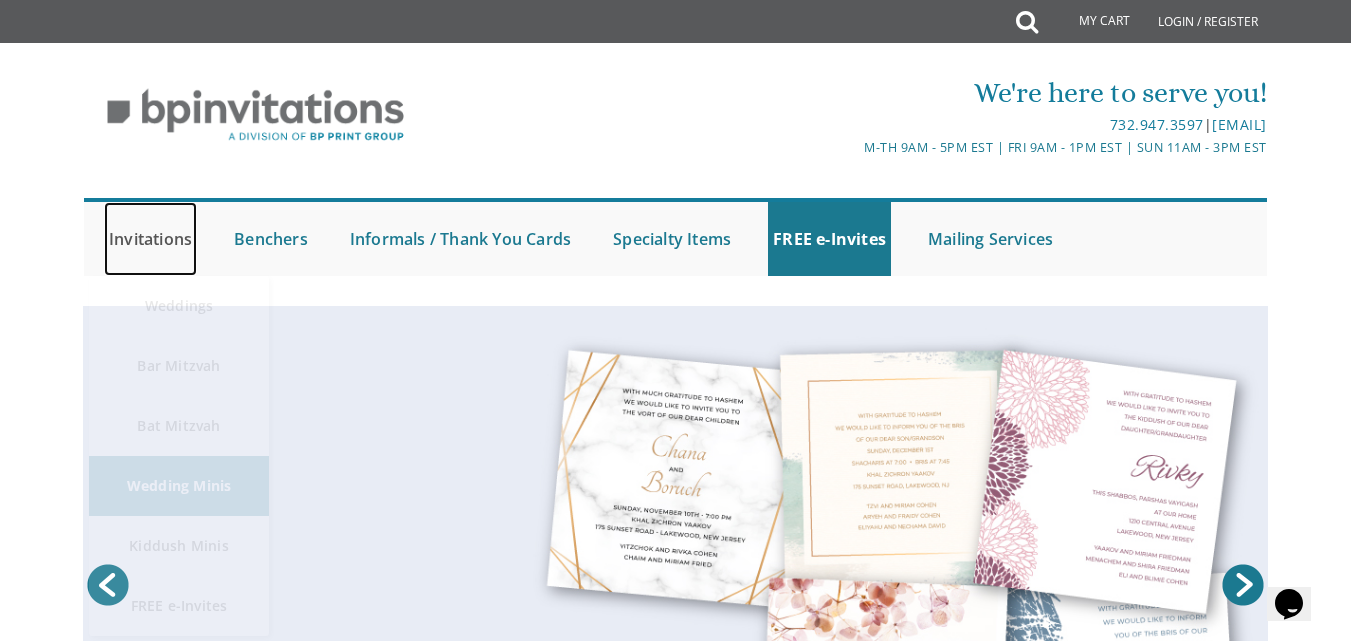 click on "Invitations" at bounding box center (150, 239) 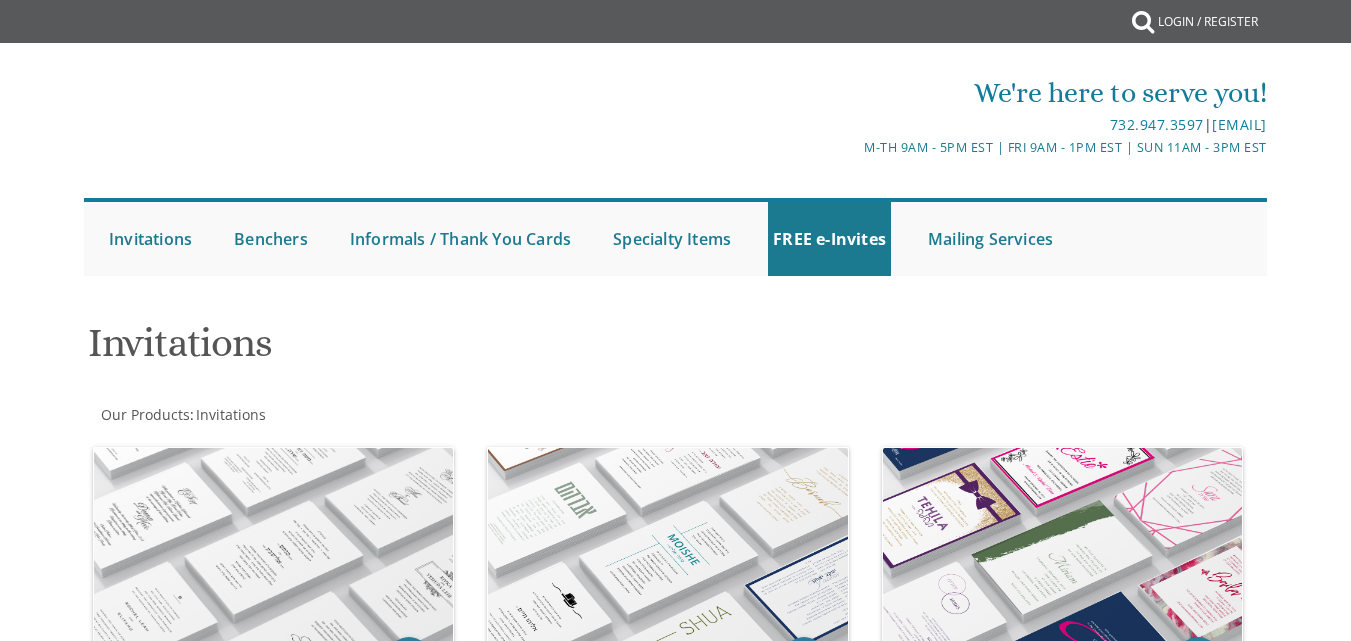 scroll, scrollTop: 0, scrollLeft: 0, axis: both 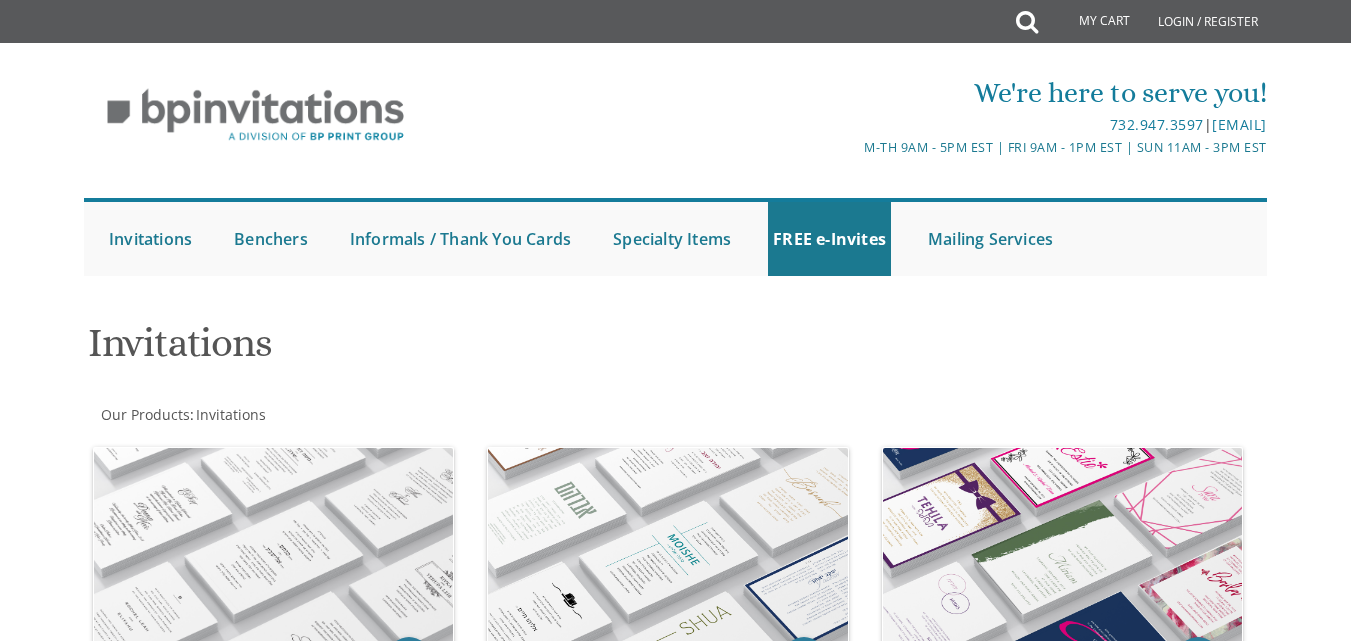 click at bounding box center [676, 296] 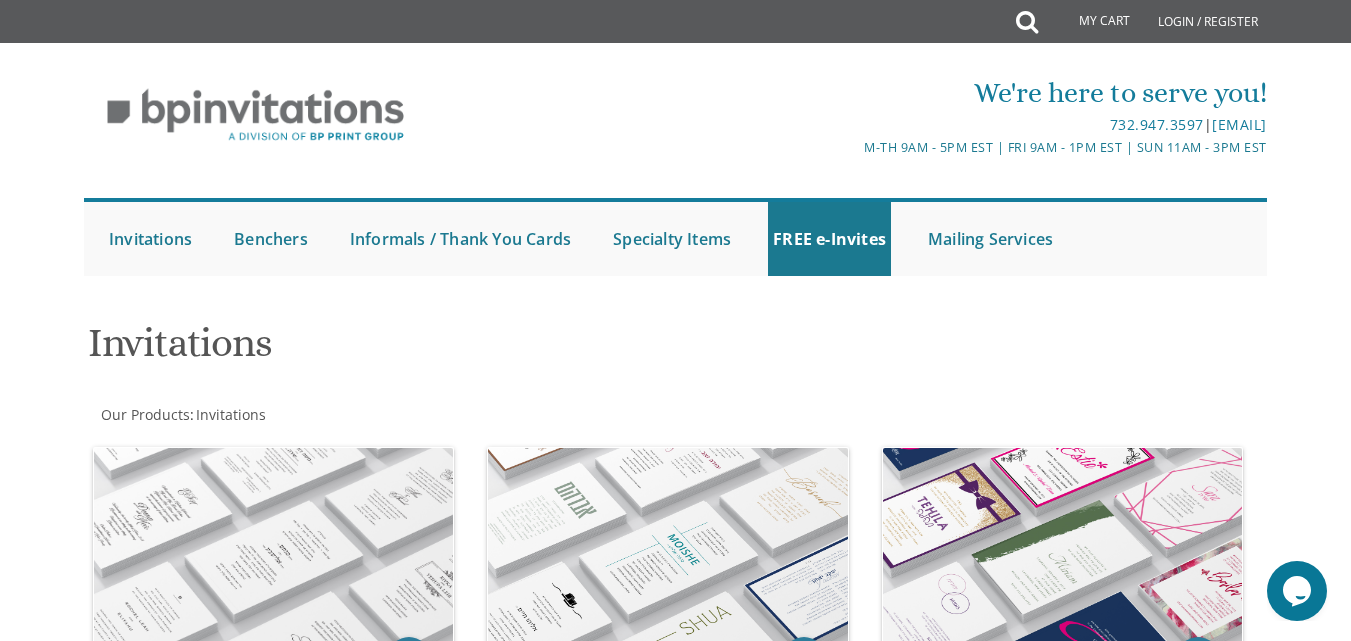 scroll, scrollTop: 0, scrollLeft: 0, axis: both 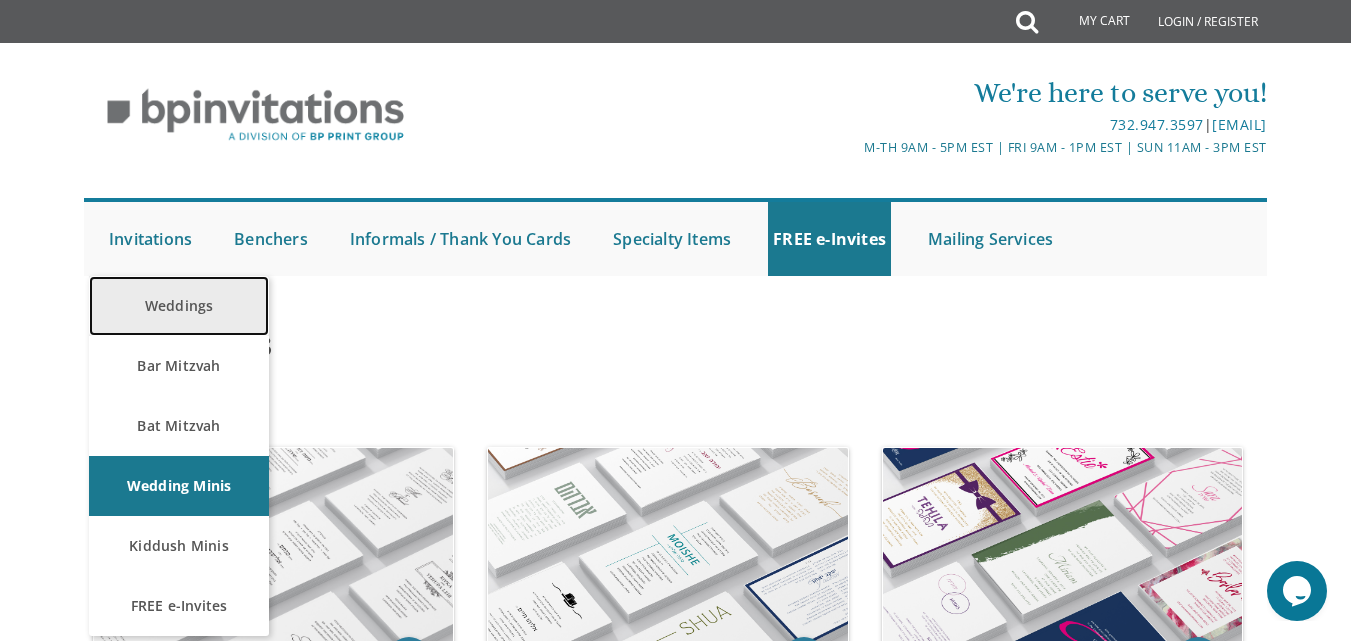 click on "Weddings" at bounding box center (179, 306) 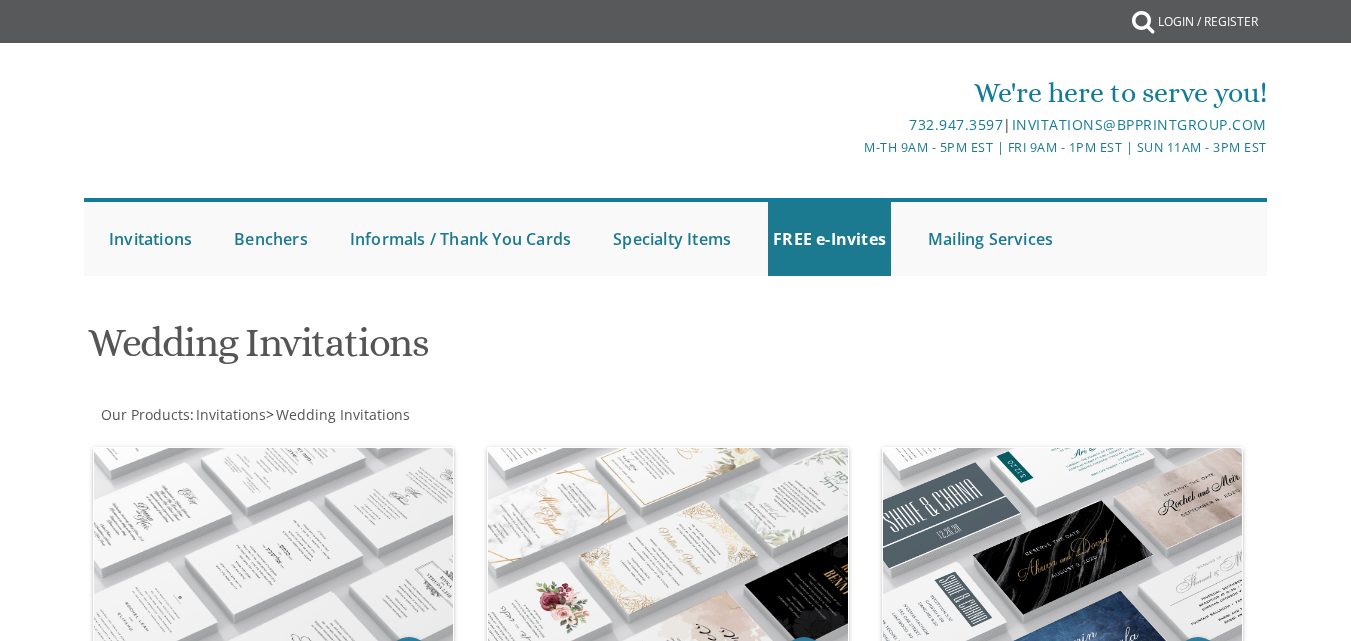 scroll, scrollTop: 0, scrollLeft: 0, axis: both 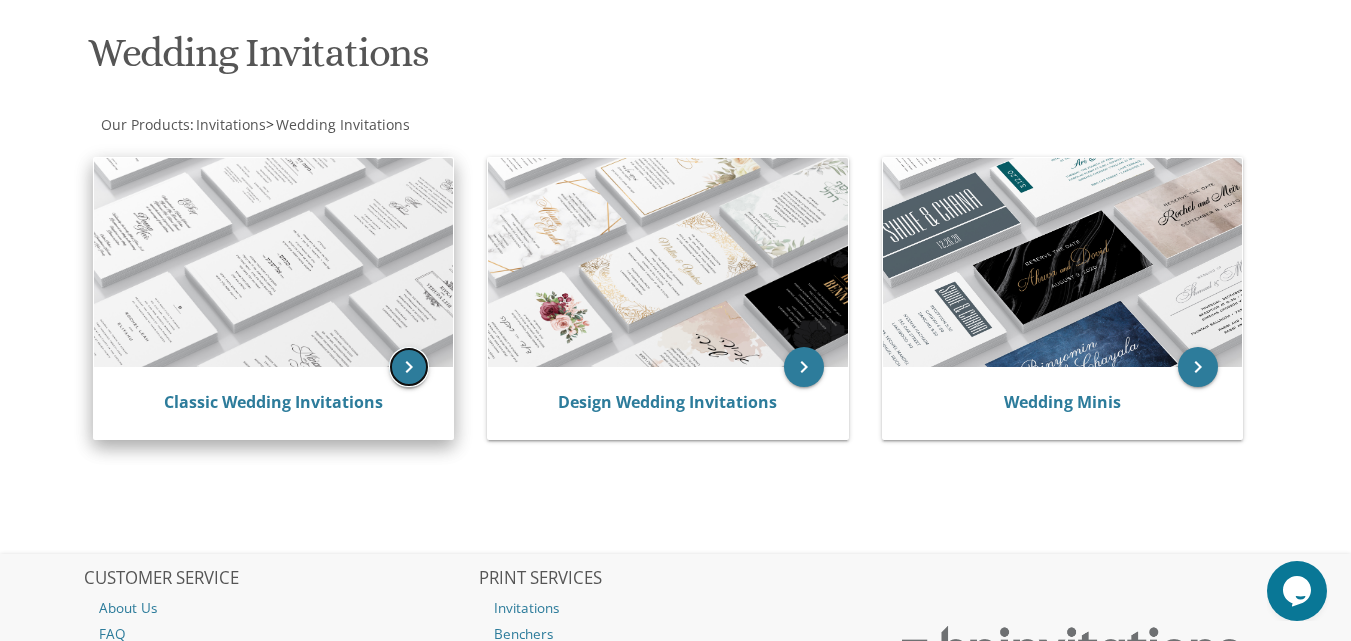 click on "keyboard_arrow_right" at bounding box center [409, 367] 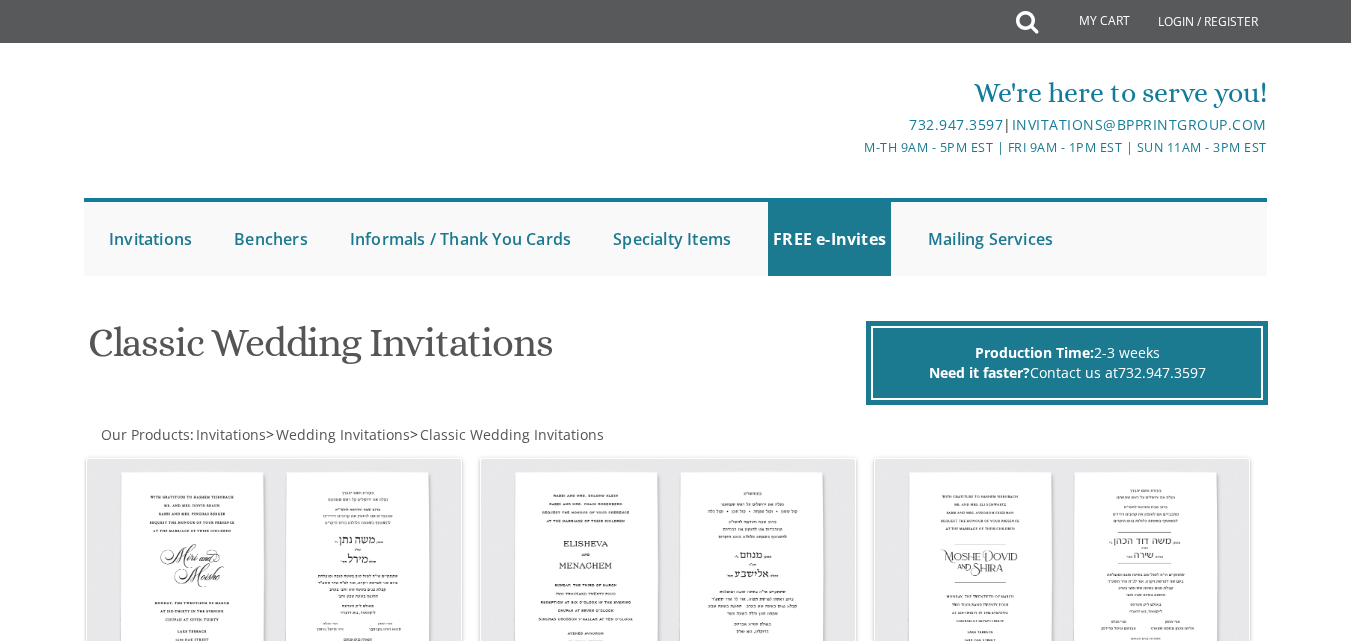 scroll, scrollTop: 0, scrollLeft: 0, axis: both 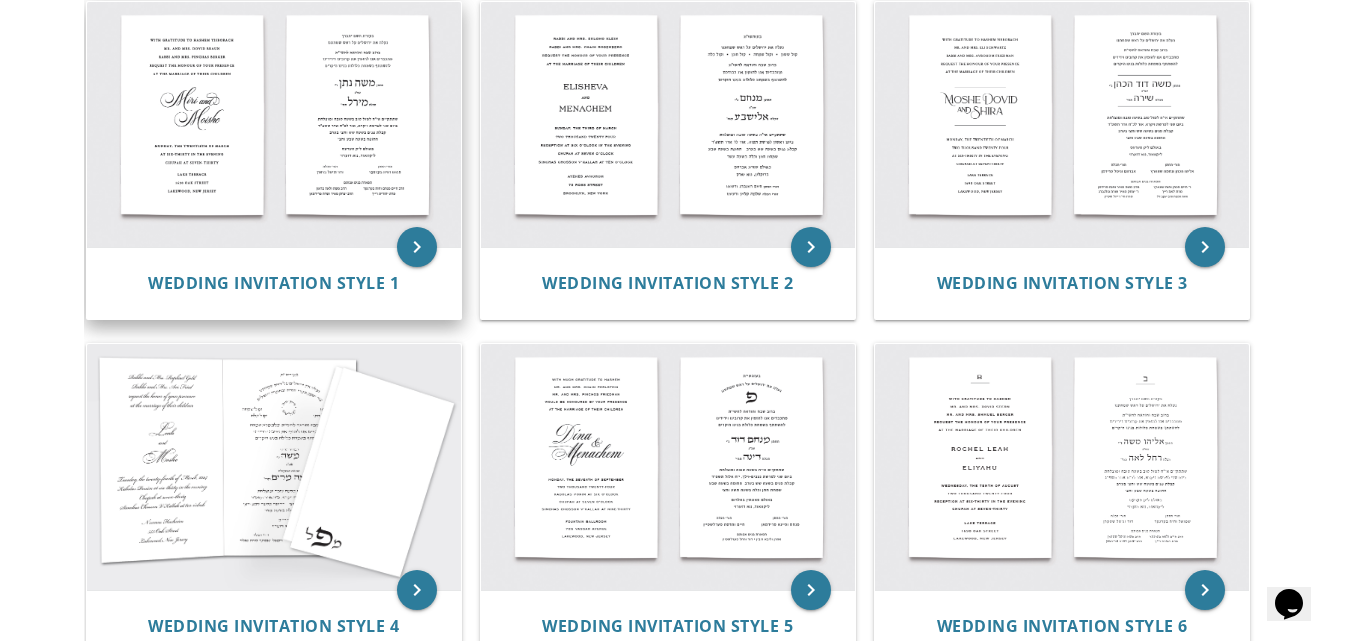 click at bounding box center [274, 125] 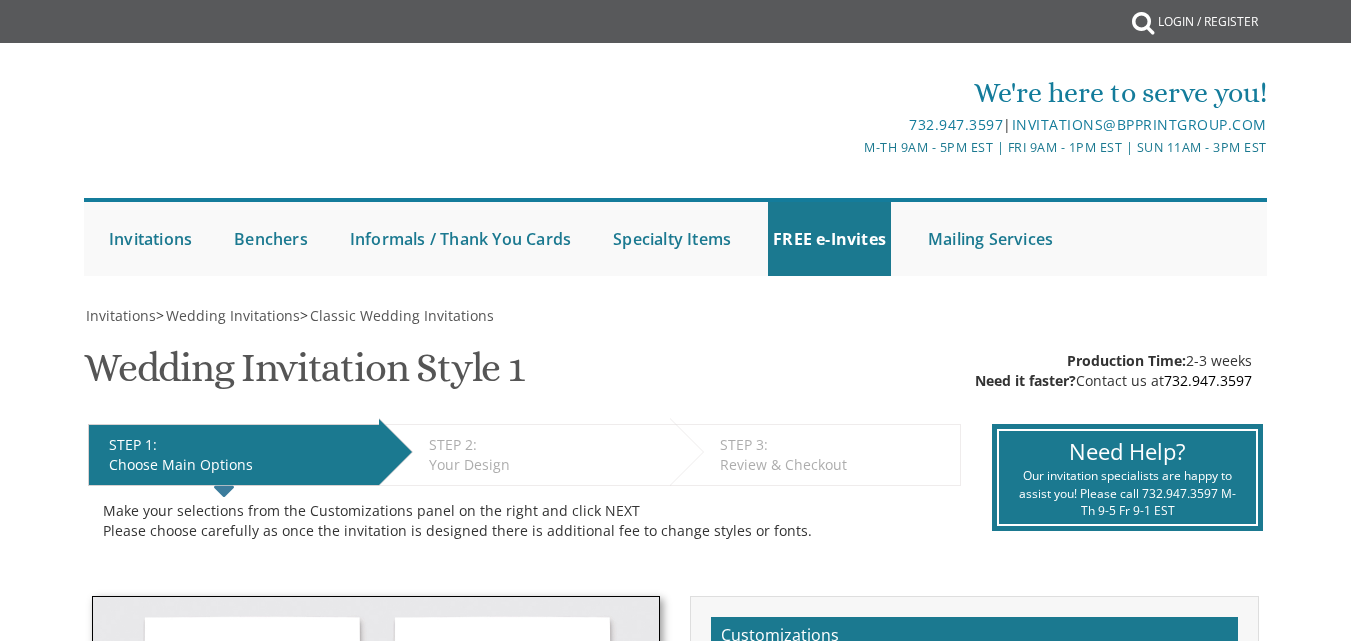 scroll, scrollTop: 0, scrollLeft: 0, axis: both 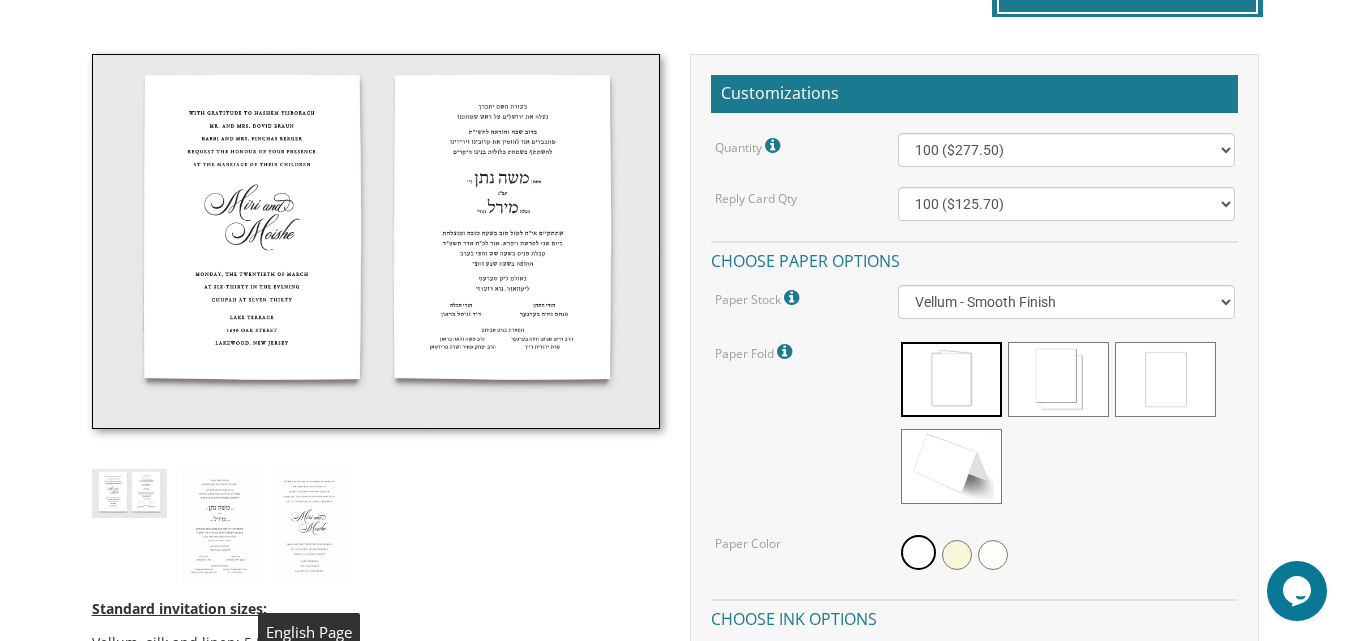 click at bounding box center [309, 527] 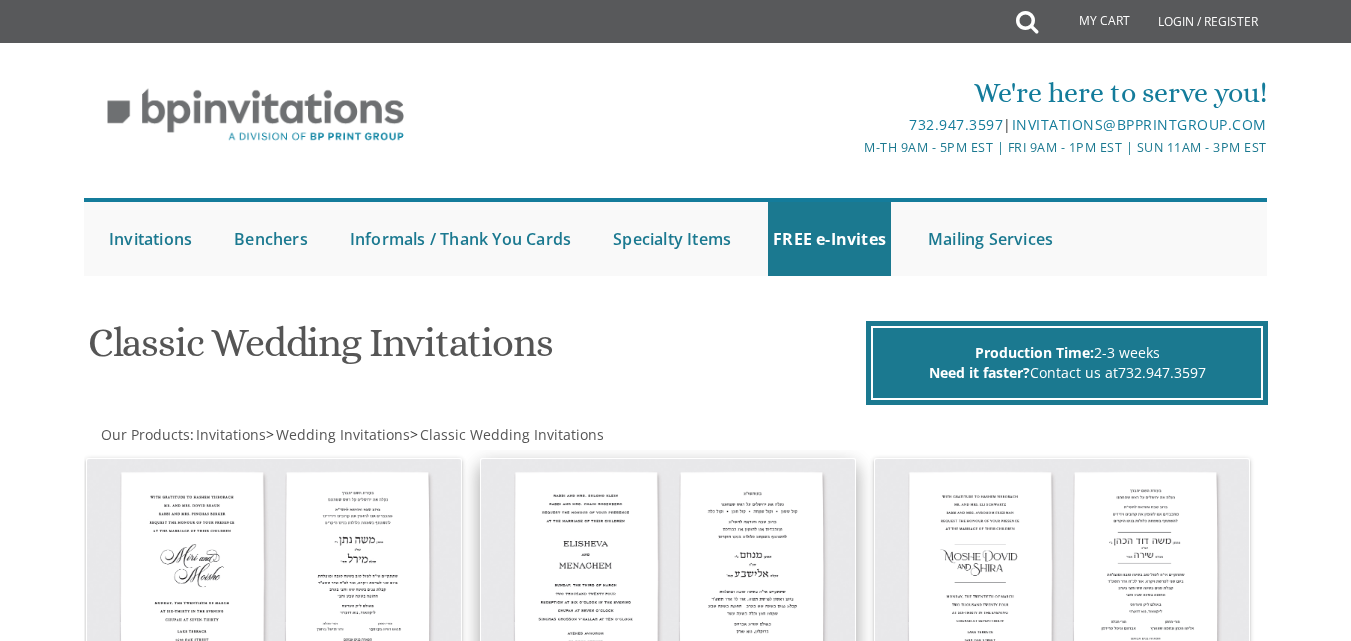 scroll, scrollTop: 457, scrollLeft: 0, axis: vertical 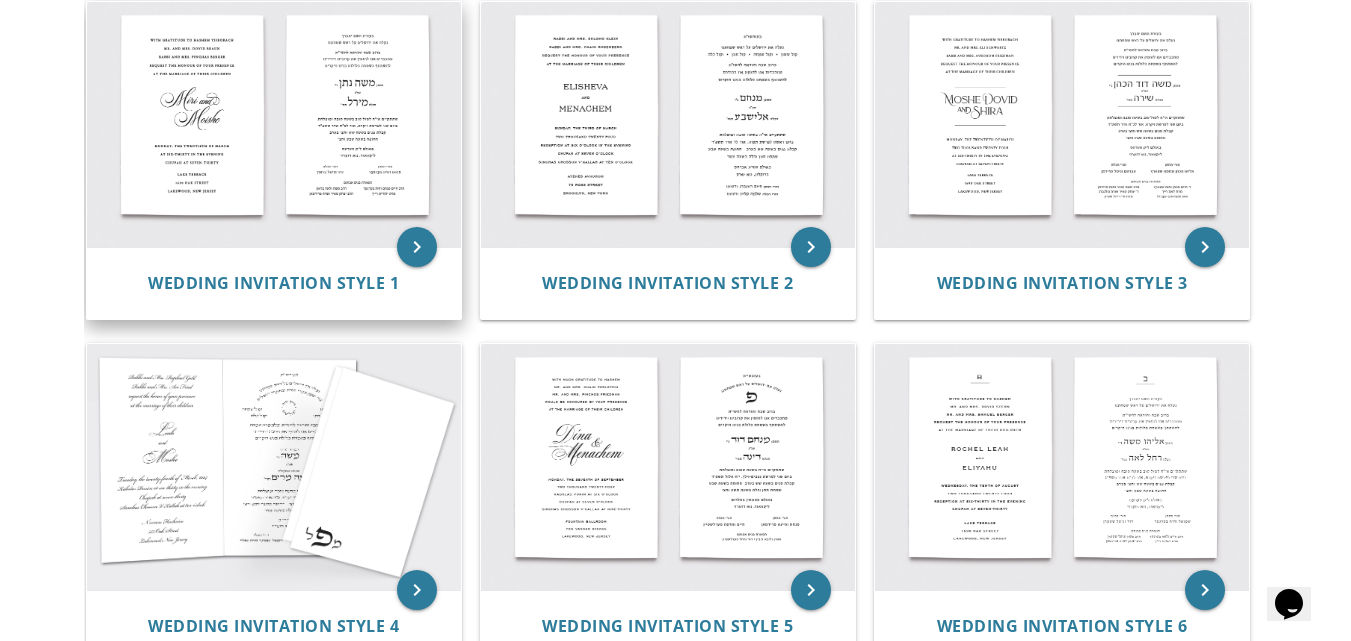 click at bounding box center [274, 125] 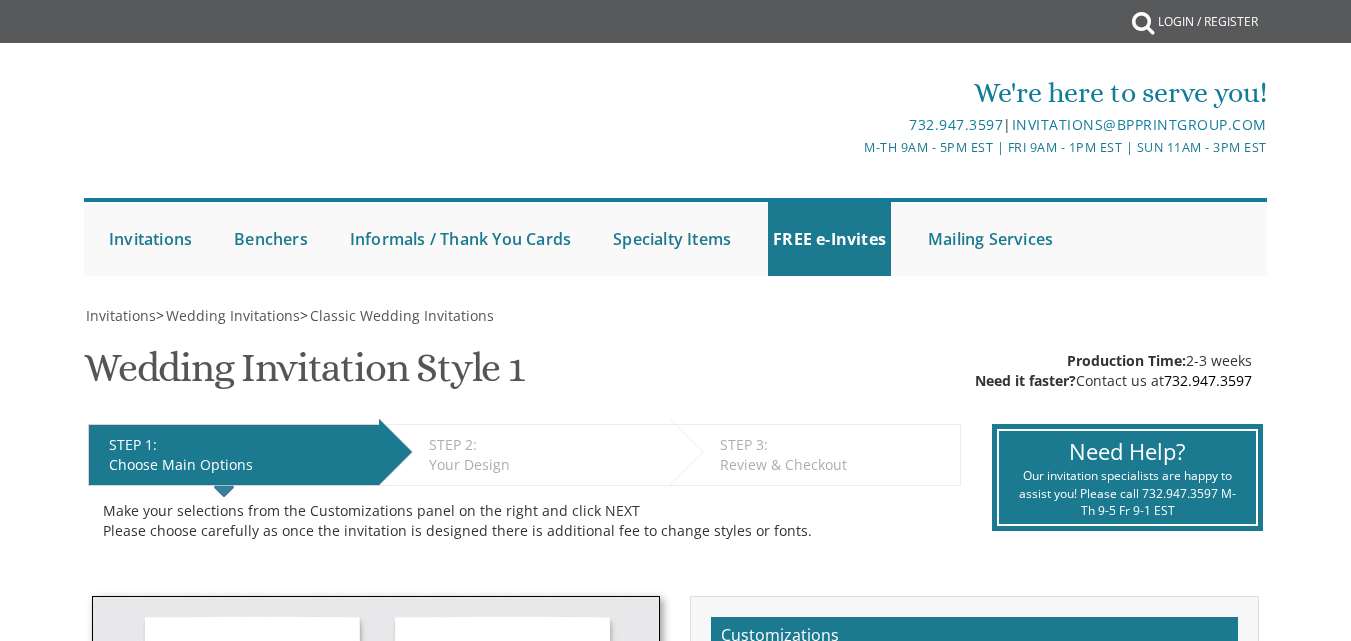 scroll, scrollTop: 0, scrollLeft: 0, axis: both 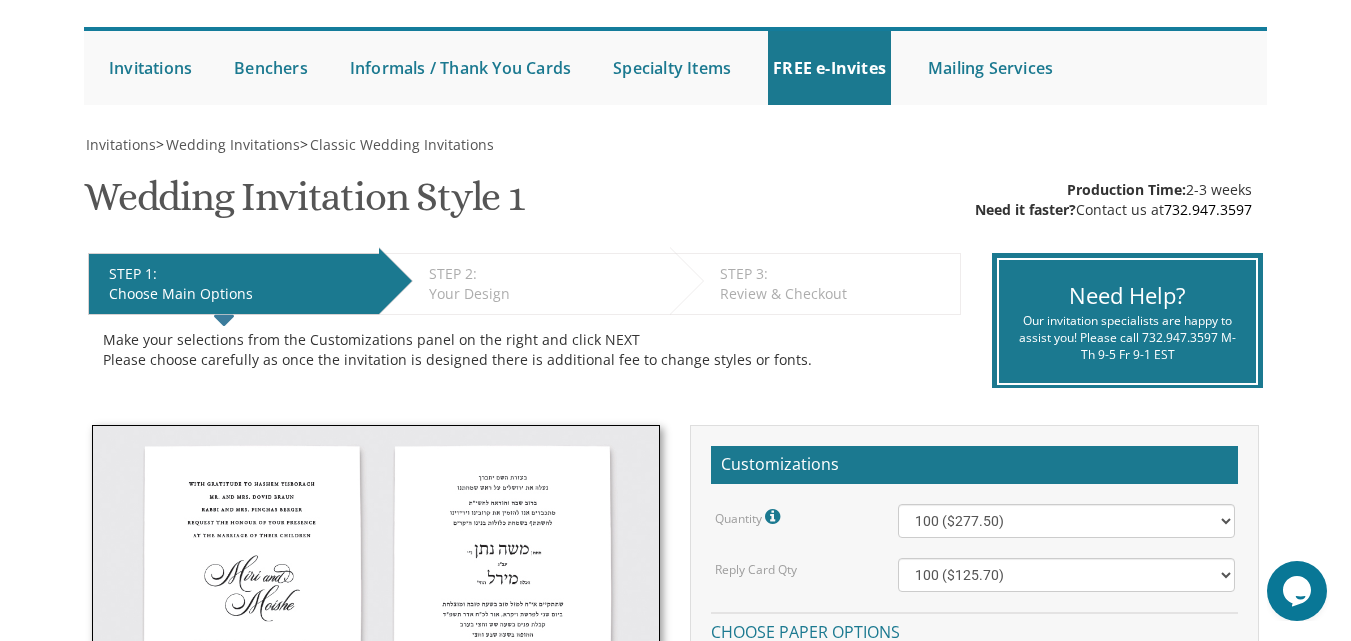 click on "Choose Main Options" at bounding box center [239, 294] 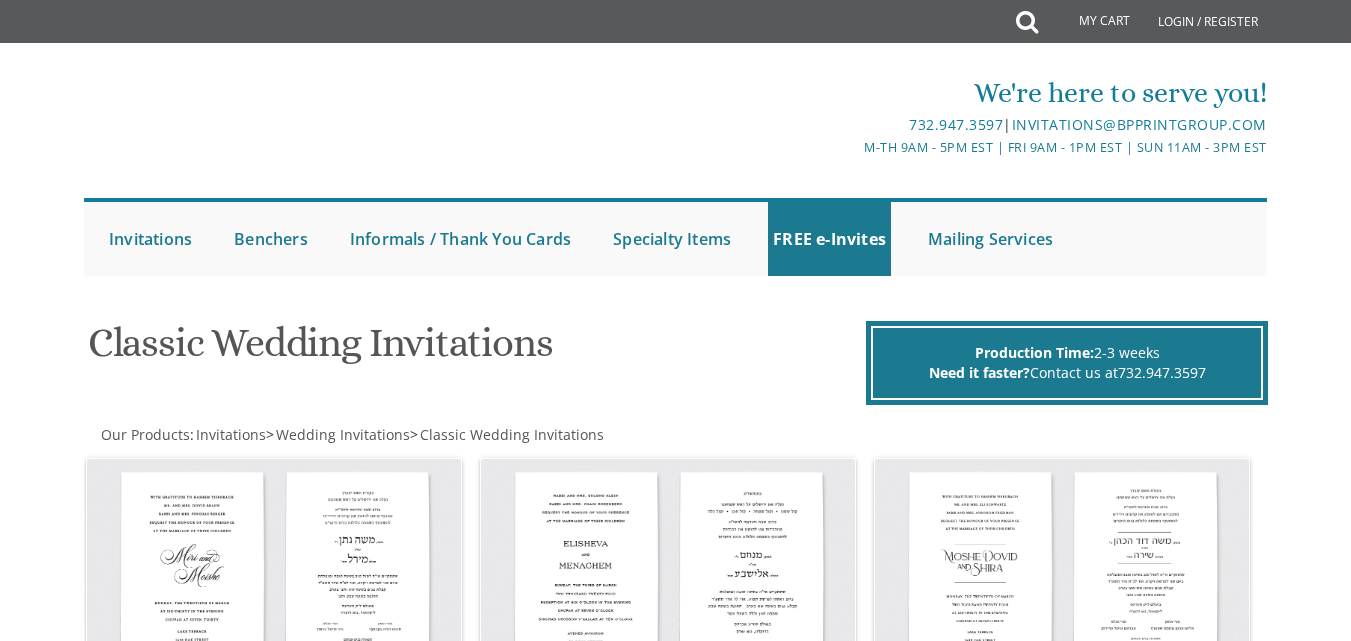 scroll, scrollTop: 457, scrollLeft: 0, axis: vertical 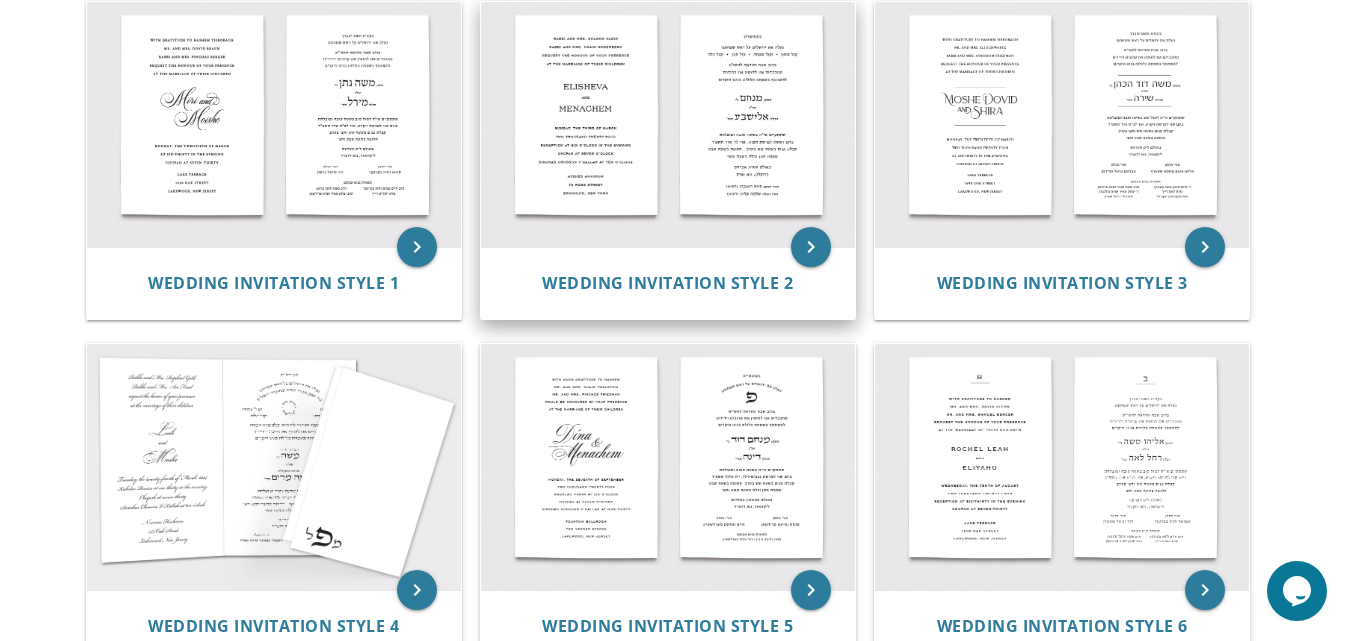 click at bounding box center [668, 125] 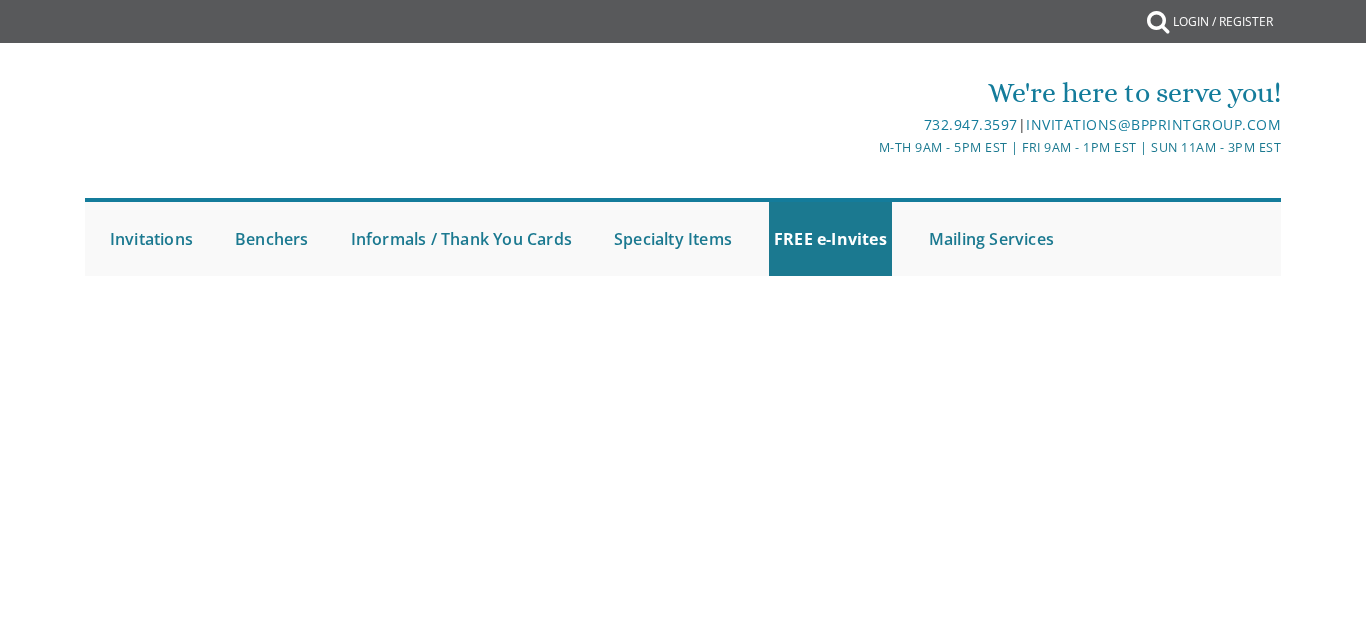scroll, scrollTop: 0, scrollLeft: 0, axis: both 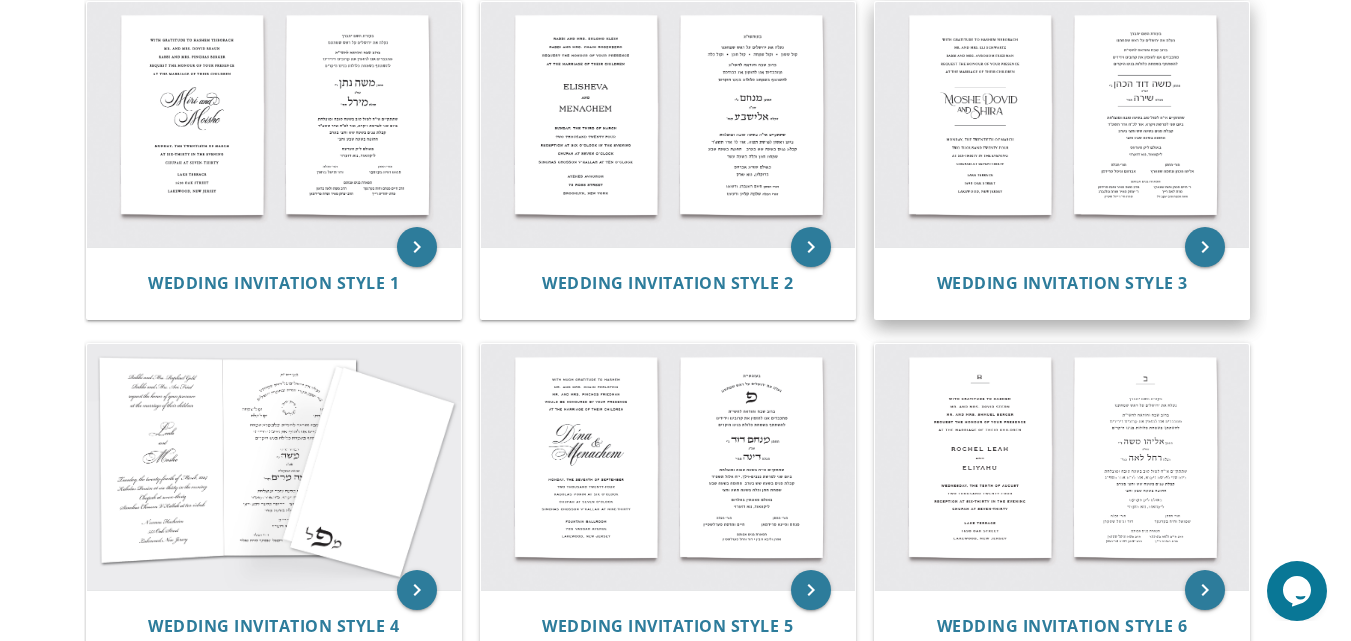 click at bounding box center [1062, 125] 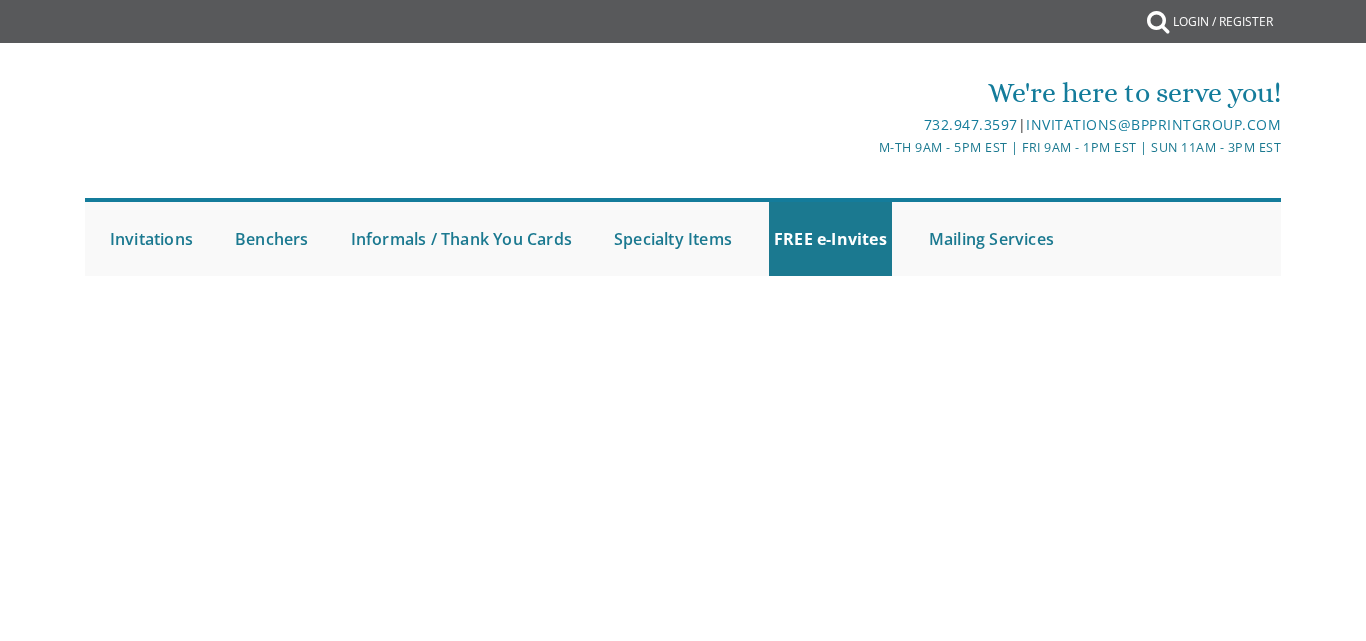 scroll, scrollTop: 0, scrollLeft: 0, axis: both 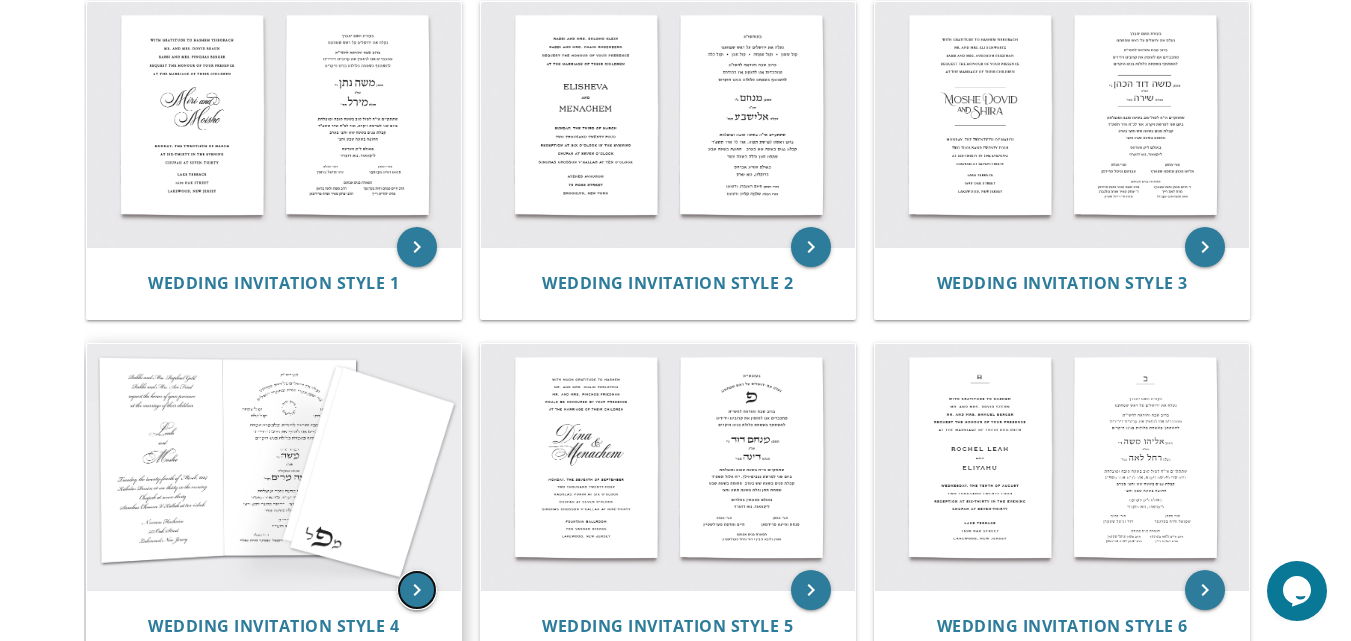 click on "keyboard_arrow_right" at bounding box center [417, 590] 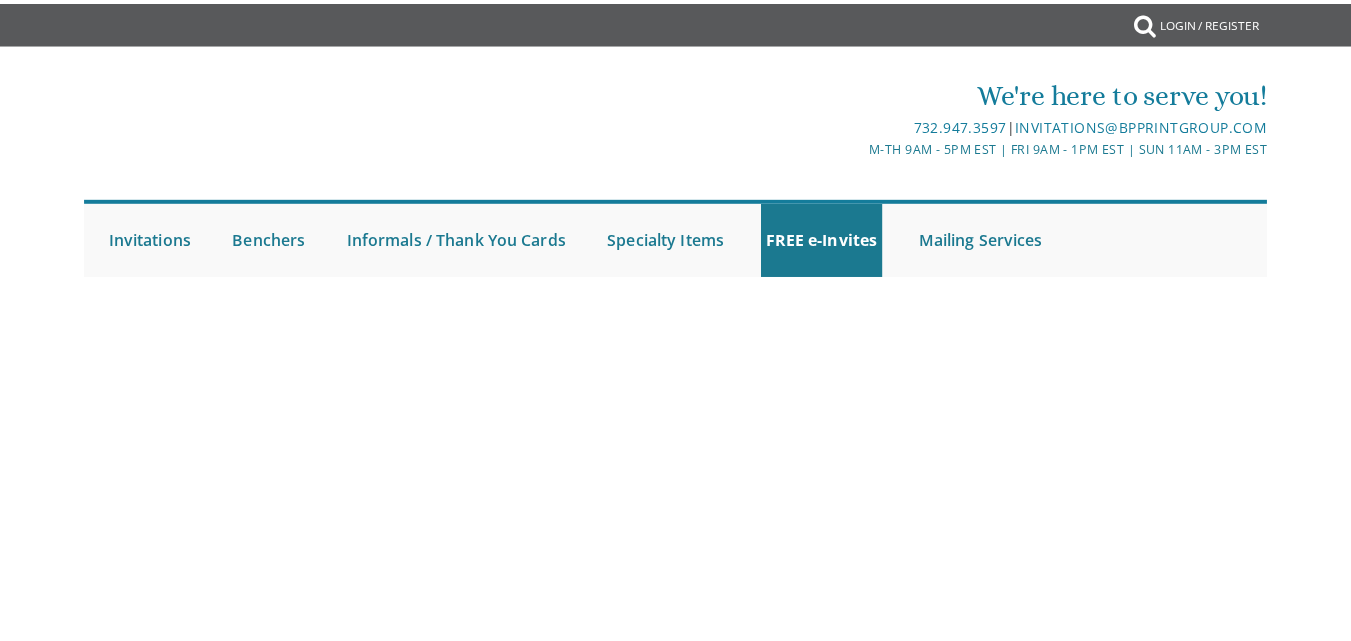 scroll, scrollTop: 0, scrollLeft: 0, axis: both 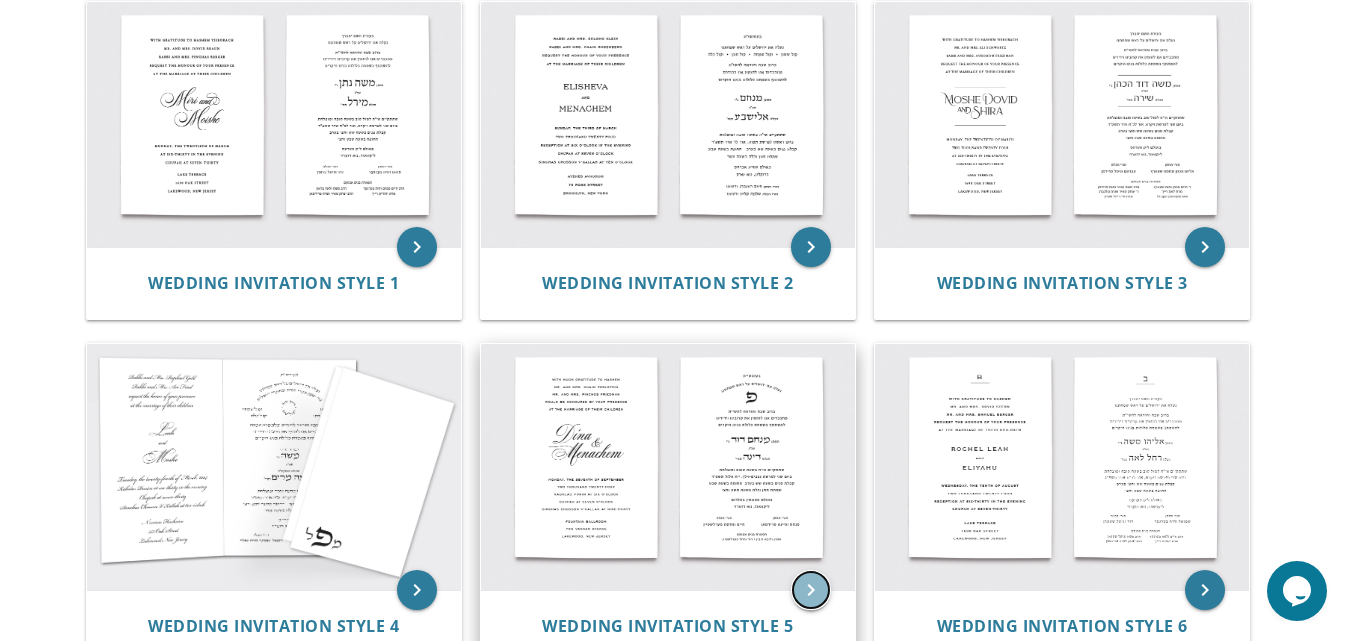 click on "keyboard_arrow_right" at bounding box center [811, 590] 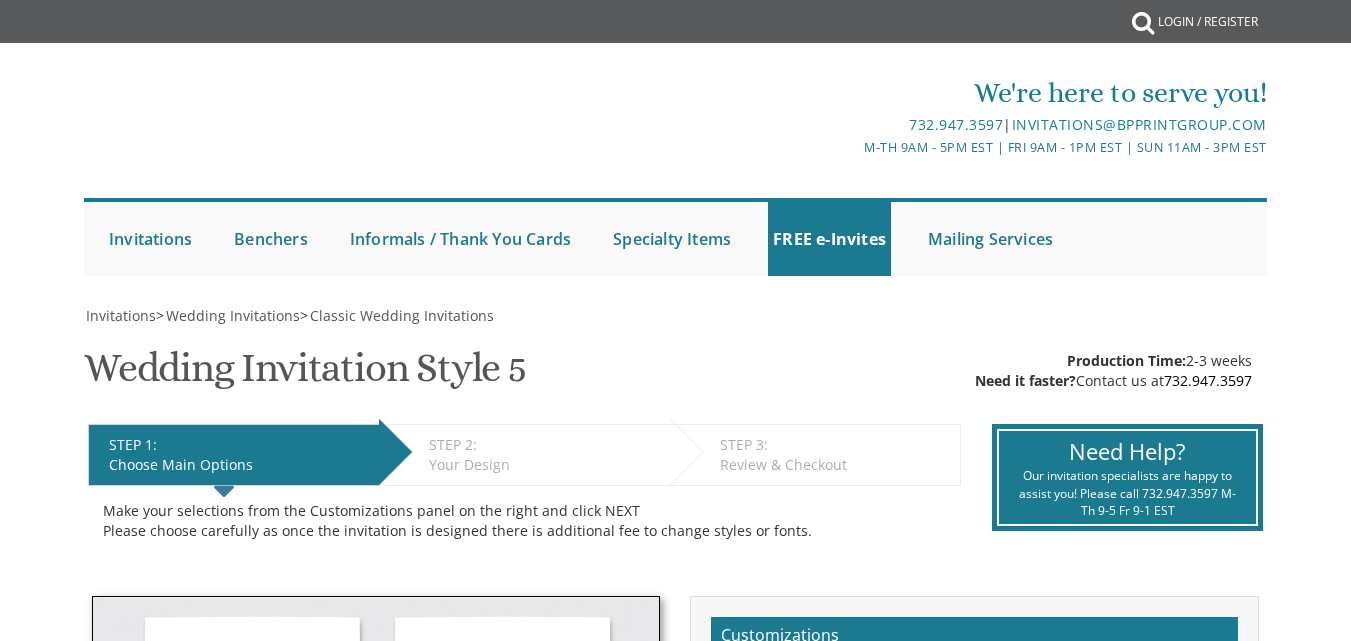scroll, scrollTop: 0, scrollLeft: 0, axis: both 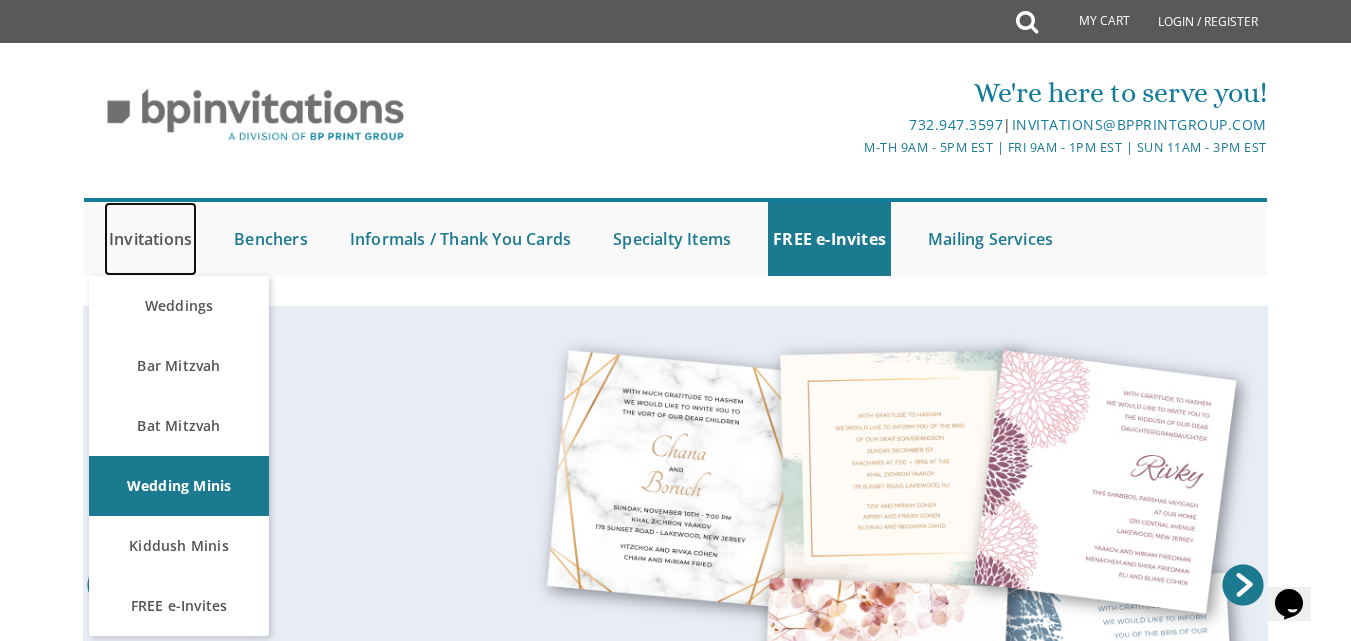 click on "Invitations" at bounding box center (150, 239) 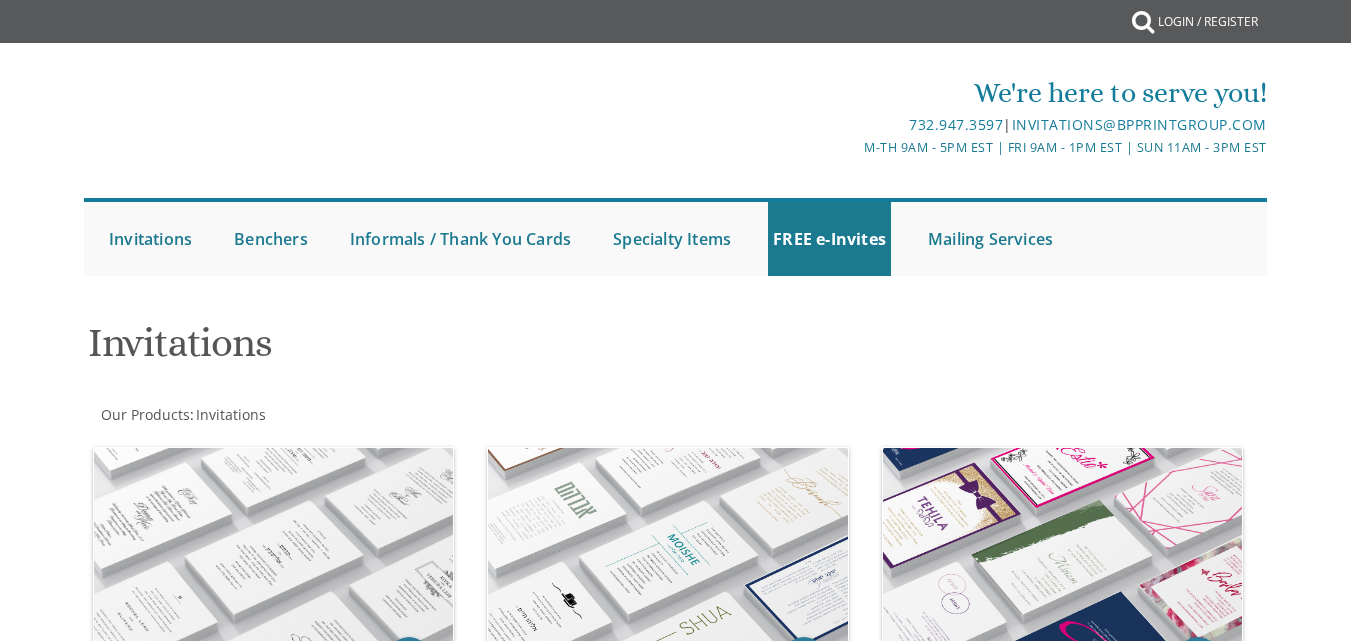 scroll, scrollTop: 0, scrollLeft: 0, axis: both 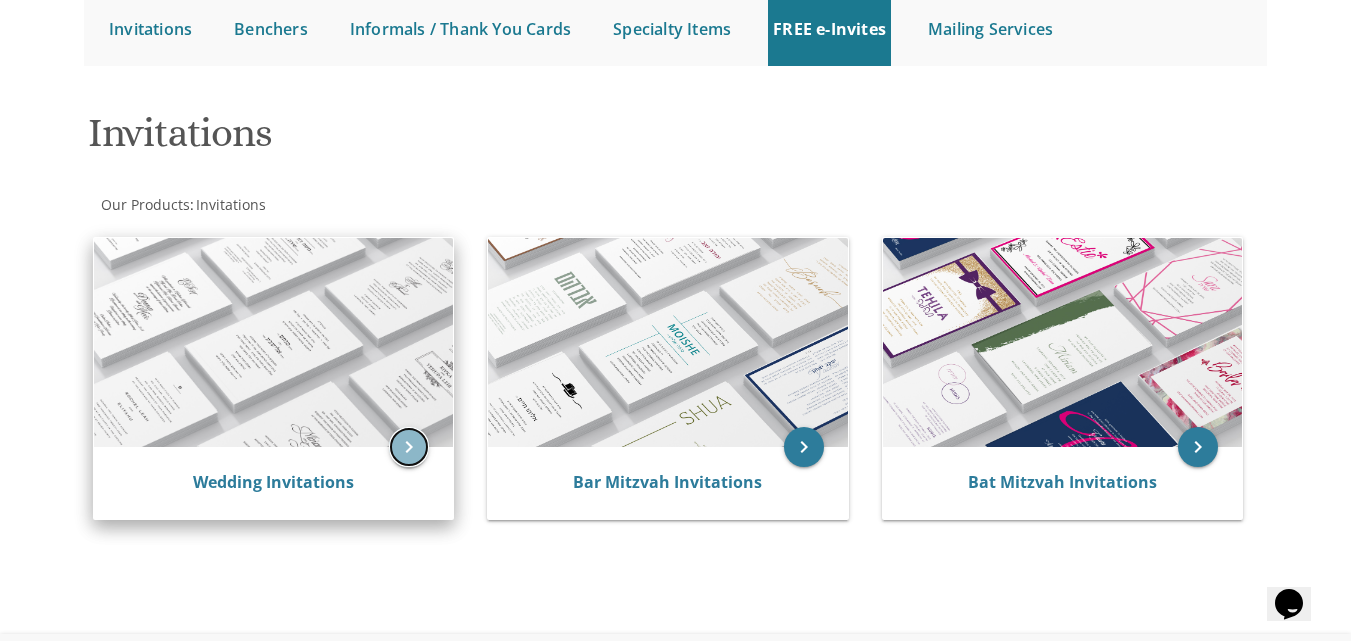 click on "keyboard_arrow_right" at bounding box center (409, 447) 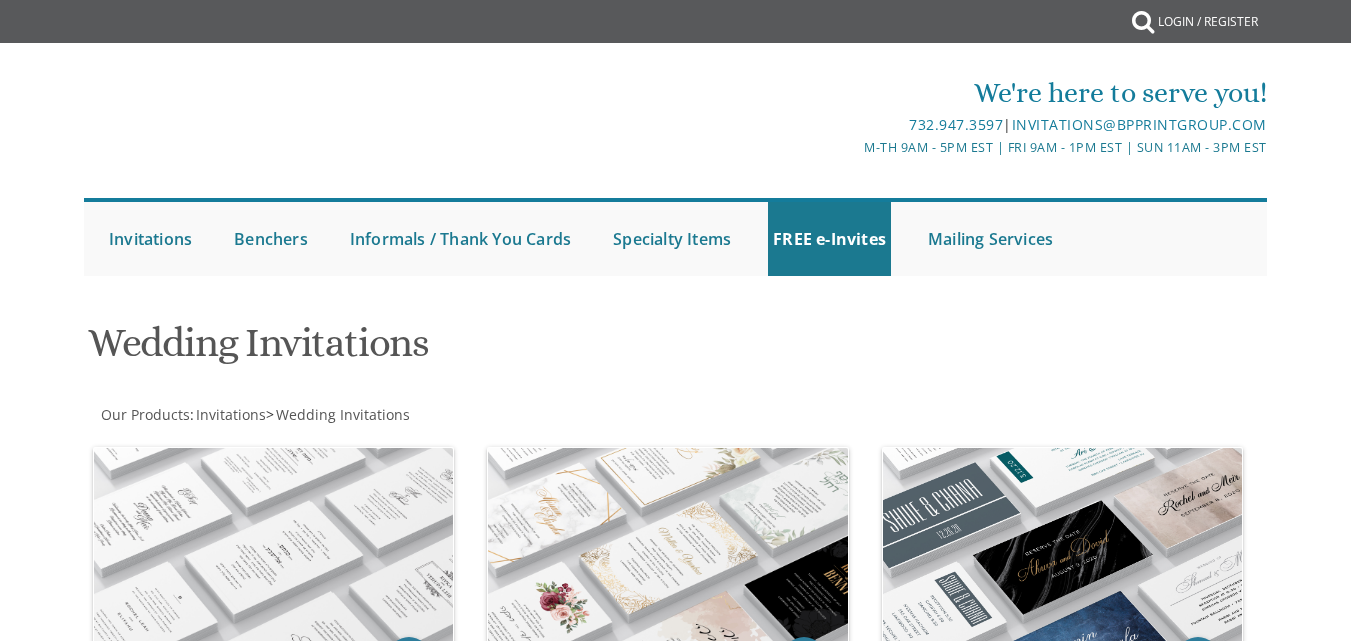 scroll, scrollTop: 0, scrollLeft: 0, axis: both 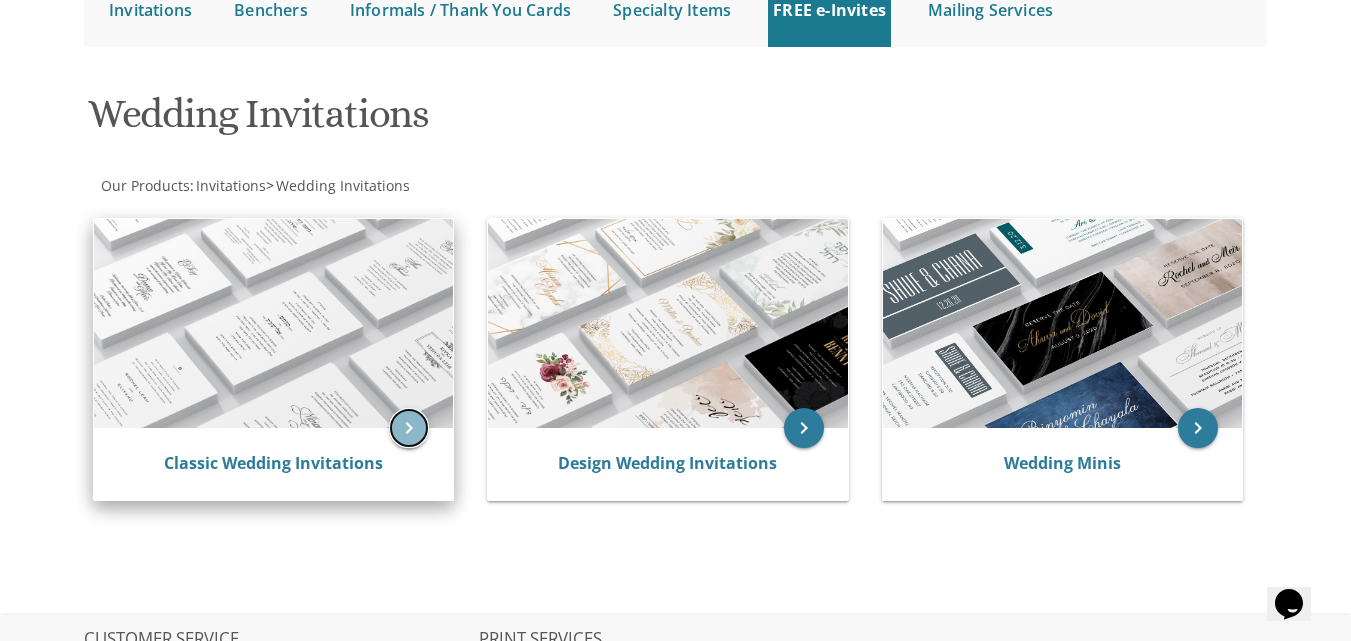 click on "keyboard_arrow_right" at bounding box center [409, 428] 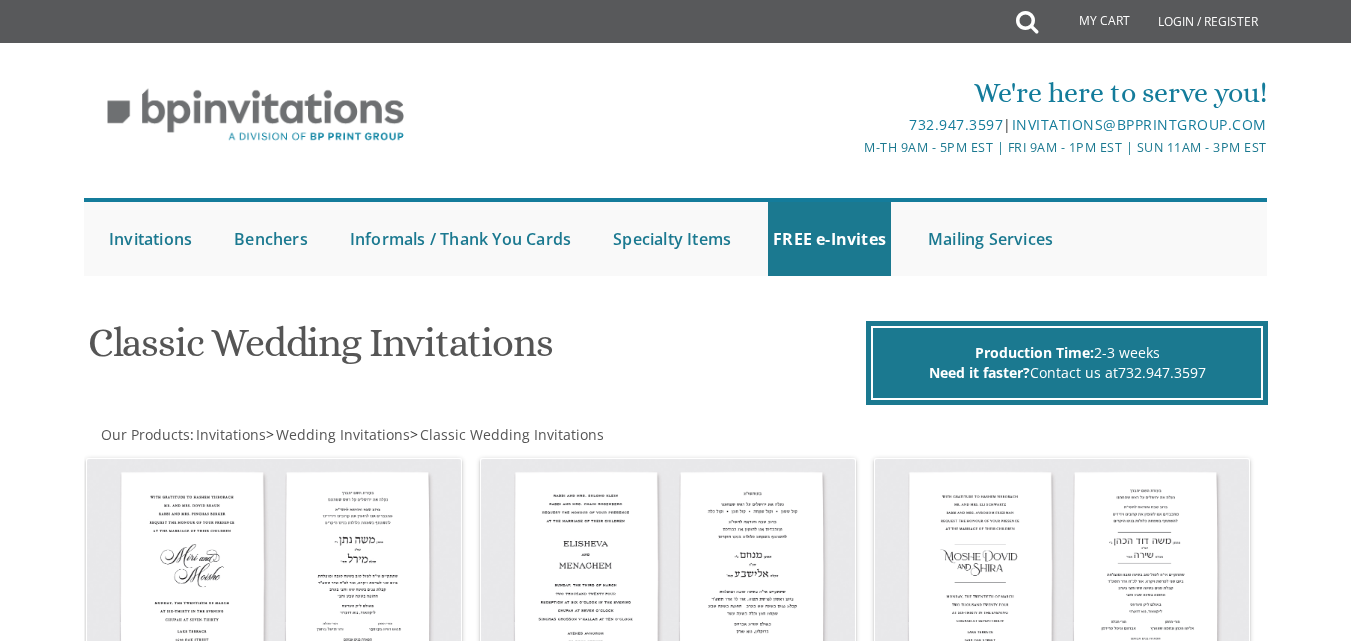 scroll, scrollTop: 0, scrollLeft: 0, axis: both 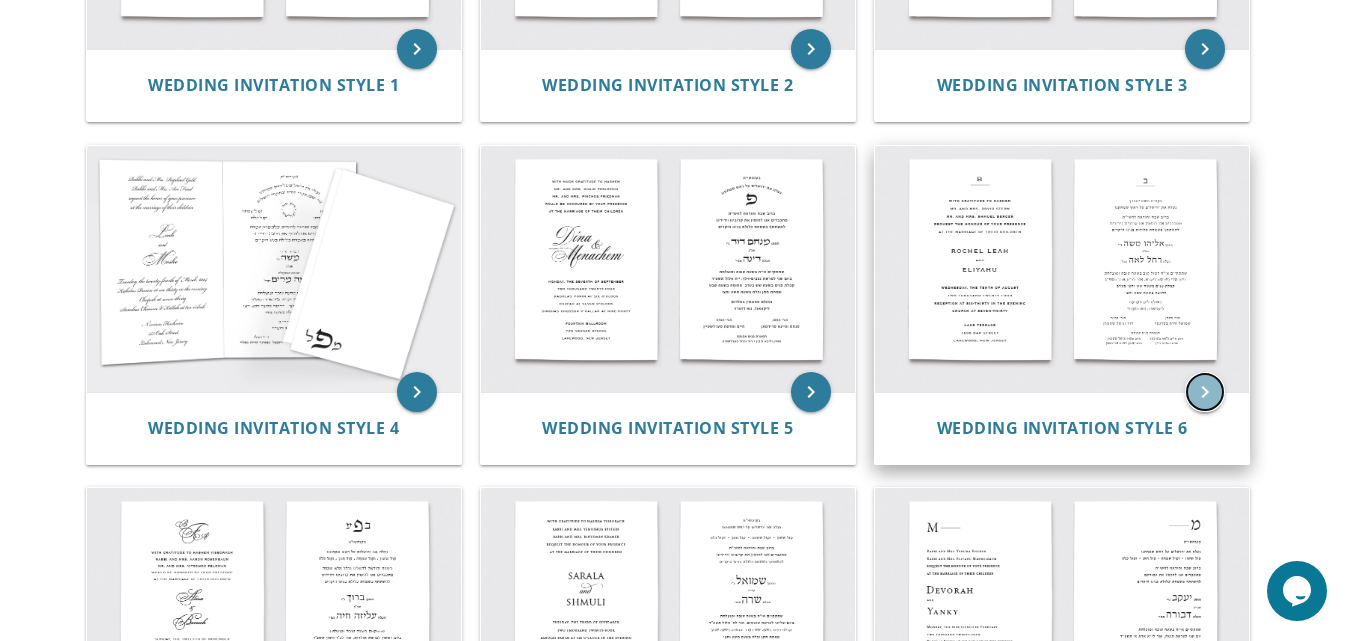 click on "keyboard_arrow_right" at bounding box center (1205, 392) 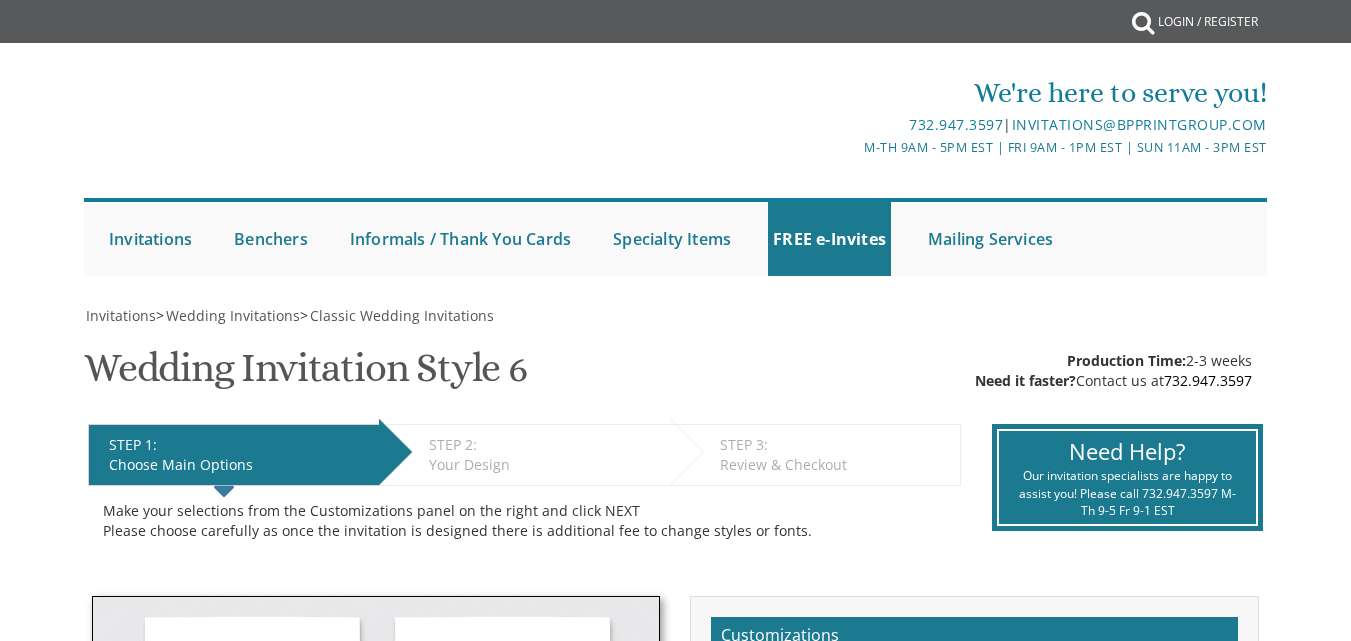 scroll, scrollTop: 0, scrollLeft: 0, axis: both 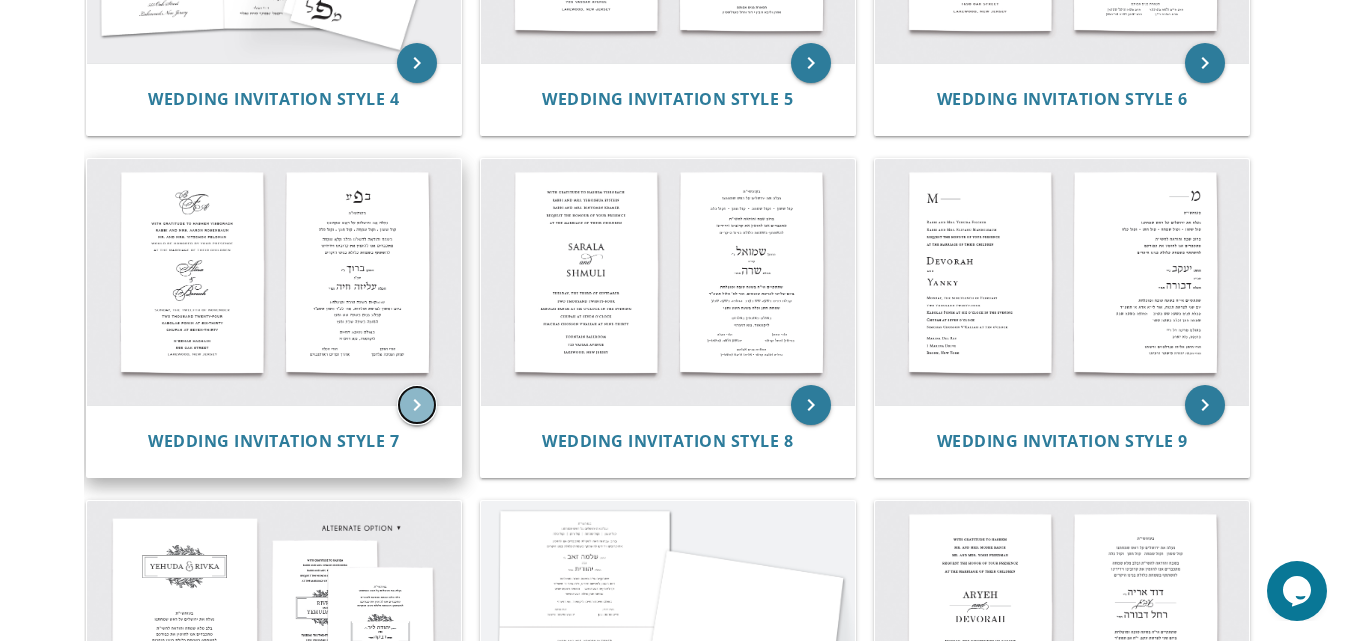 click on "keyboard_arrow_right" at bounding box center [417, 405] 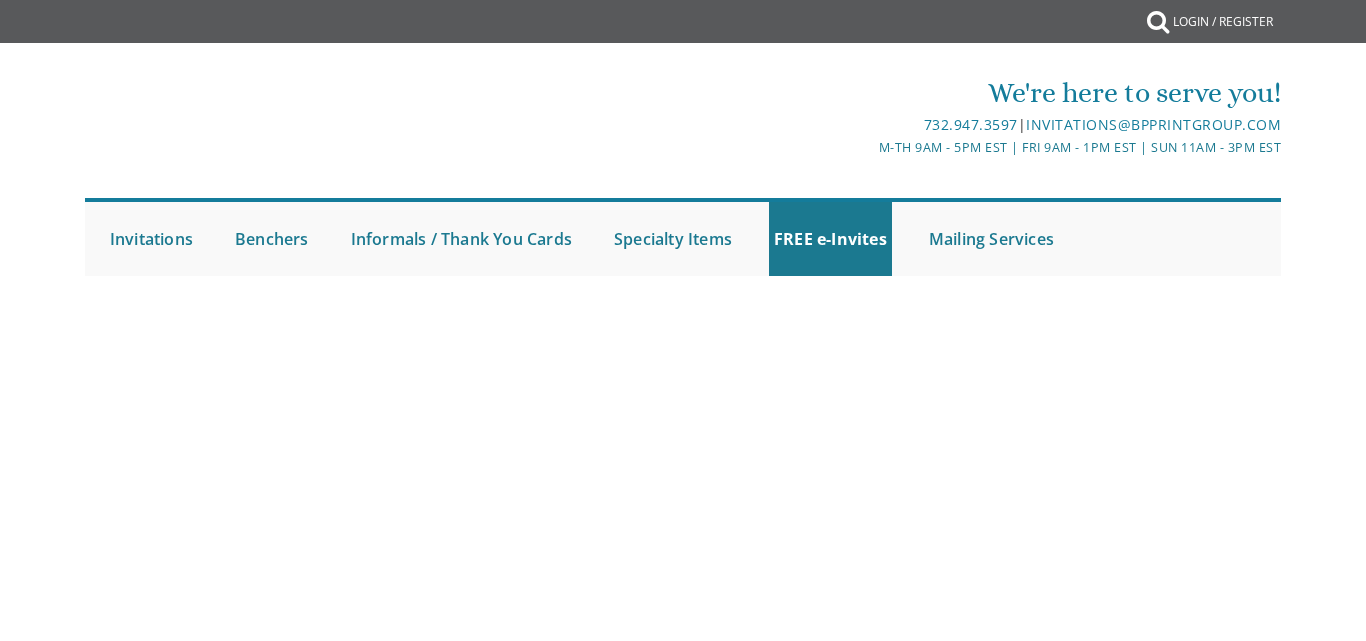 scroll, scrollTop: 0, scrollLeft: 0, axis: both 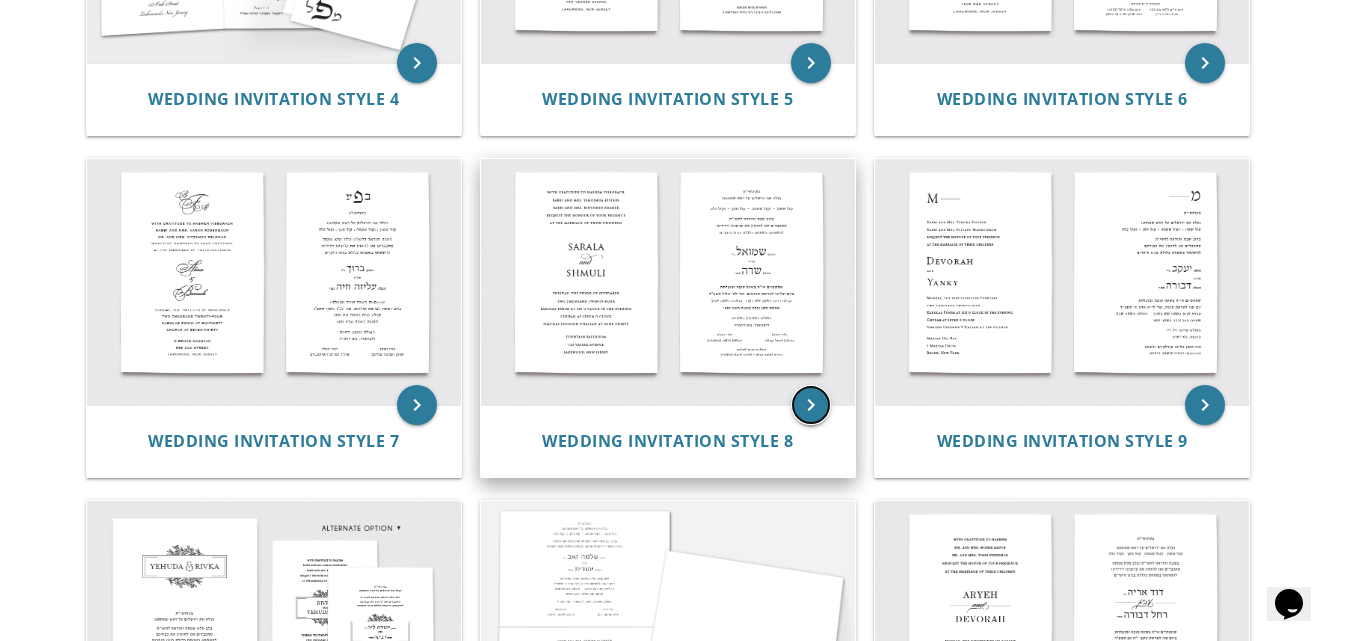 click on "keyboard_arrow_right" at bounding box center [811, 405] 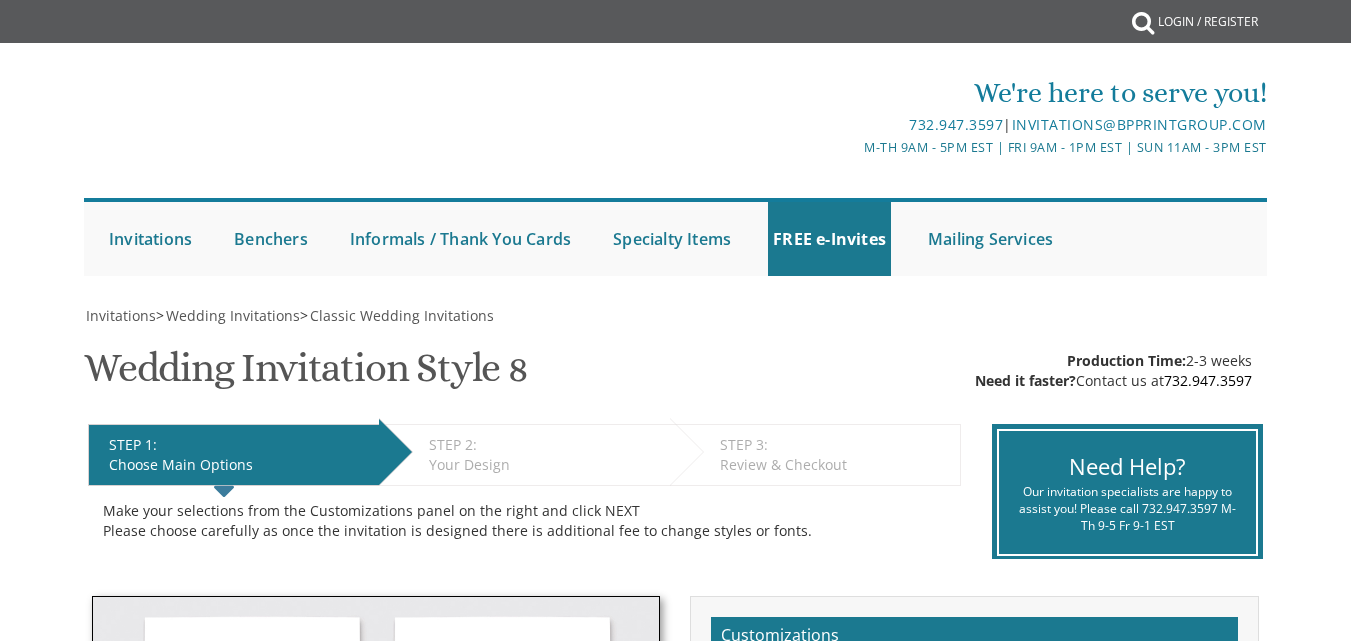 scroll, scrollTop: 0, scrollLeft: 0, axis: both 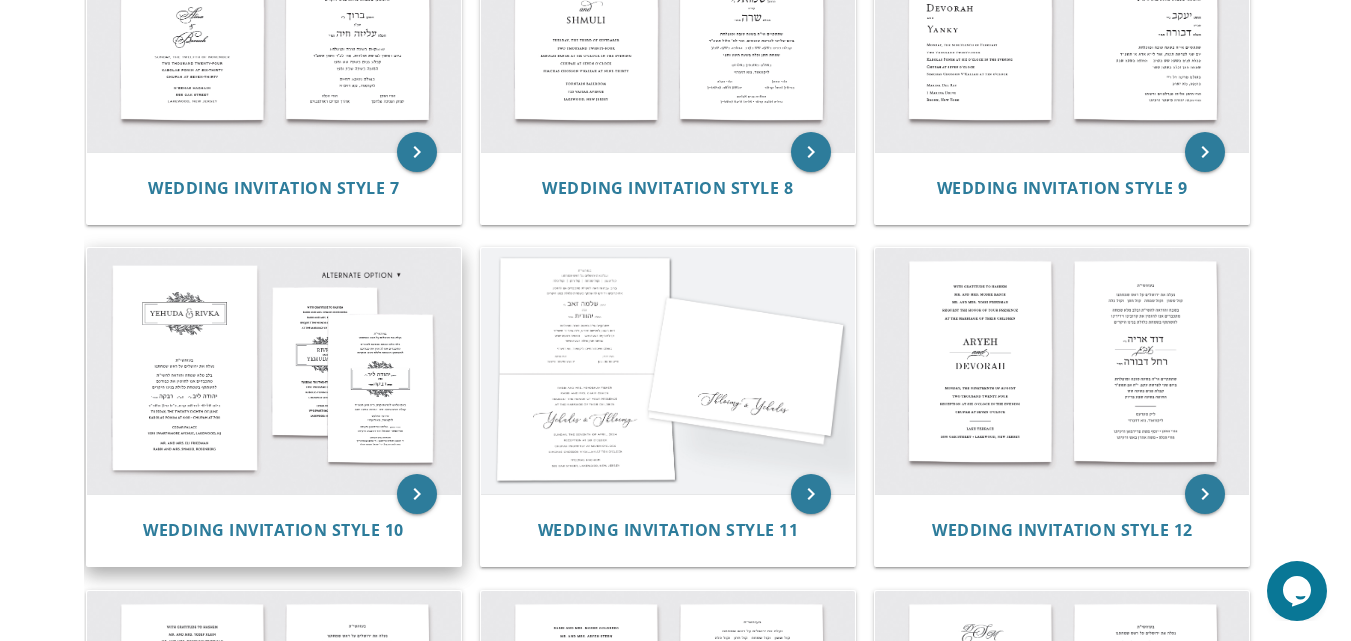 click at bounding box center [274, 371] 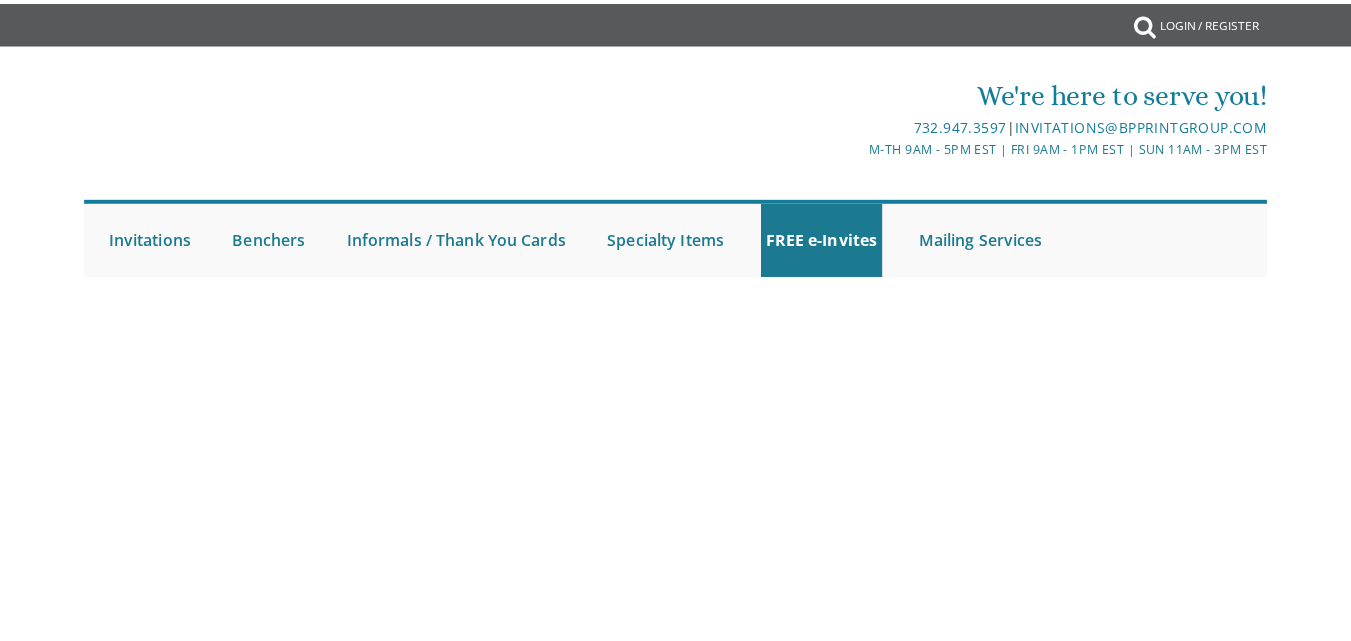 scroll, scrollTop: 0, scrollLeft: 0, axis: both 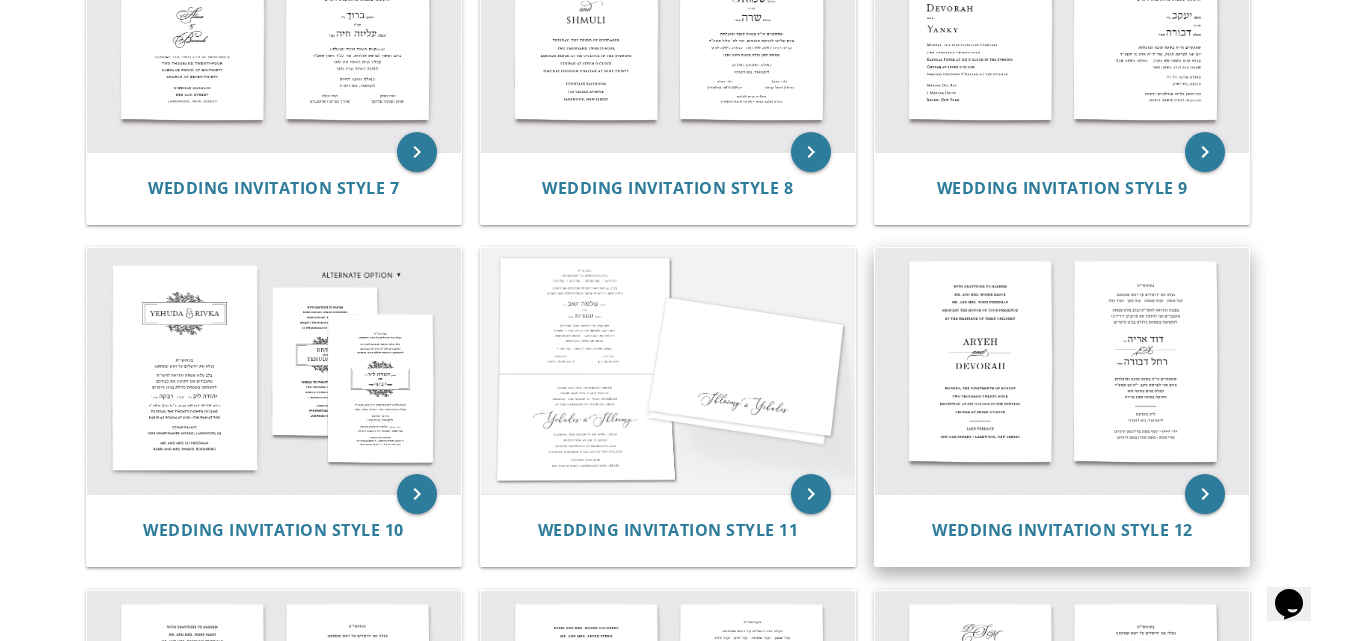 click at bounding box center [1062, 371] 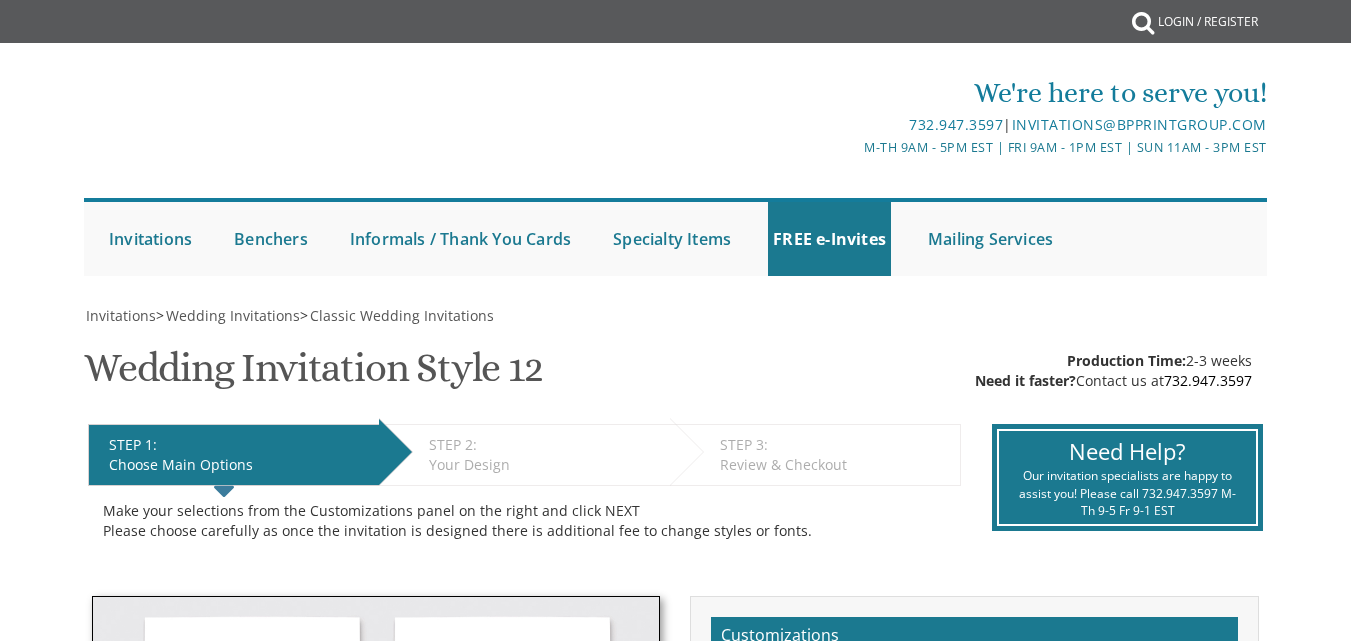 scroll, scrollTop: 0, scrollLeft: 0, axis: both 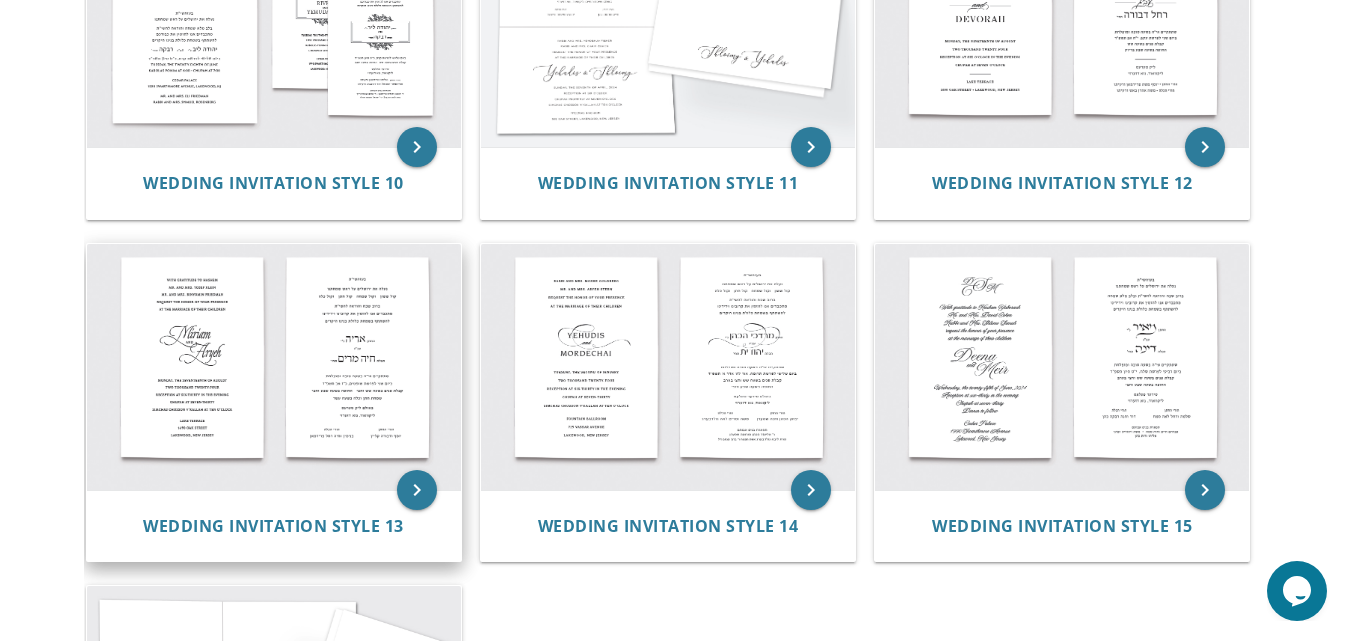 click at bounding box center (274, 367) 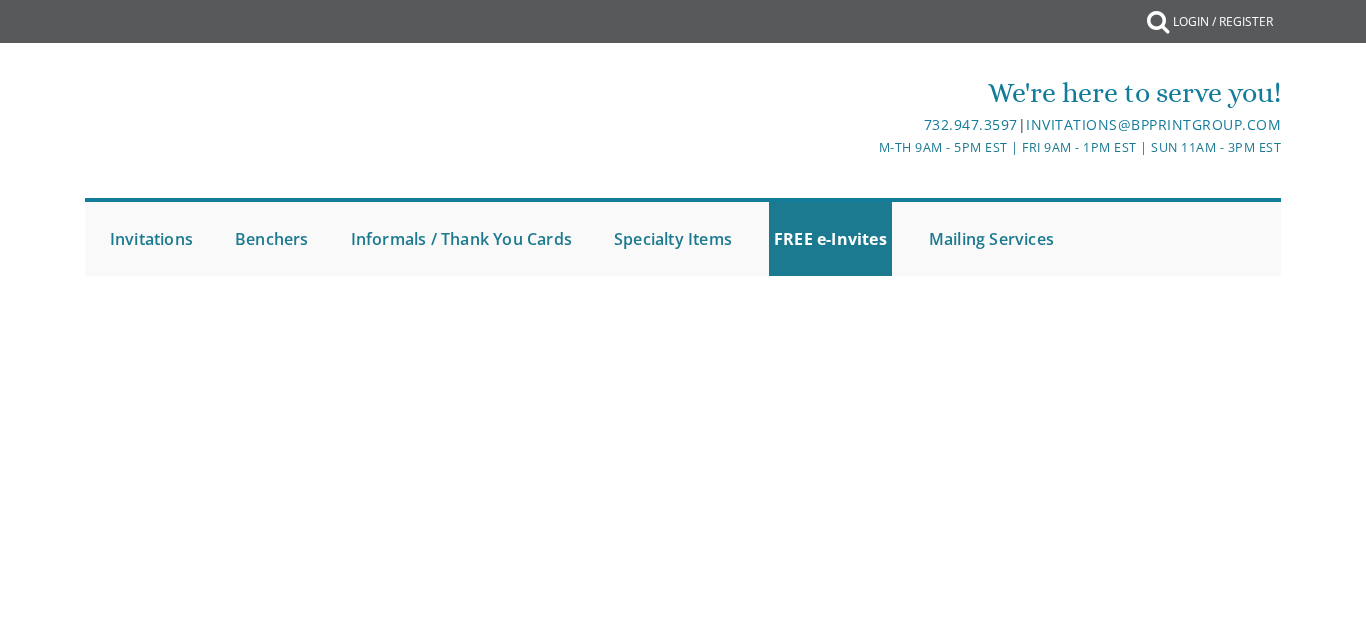 scroll, scrollTop: 0, scrollLeft: 0, axis: both 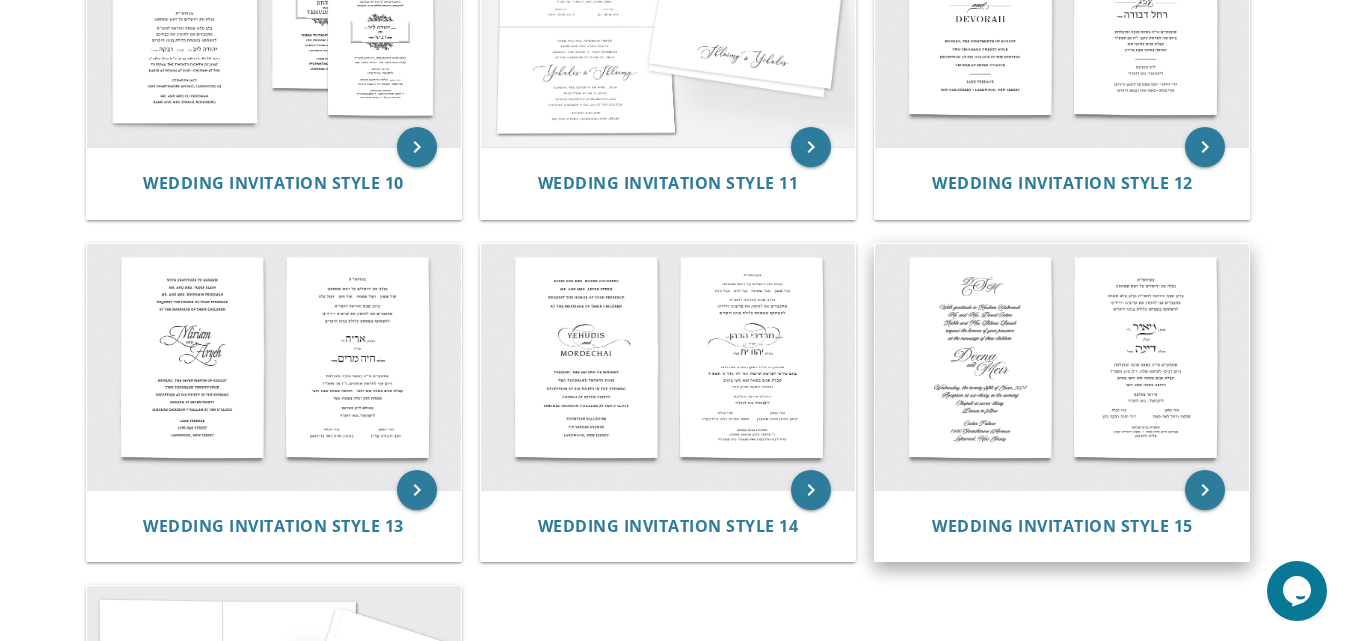 click at bounding box center (1062, 367) 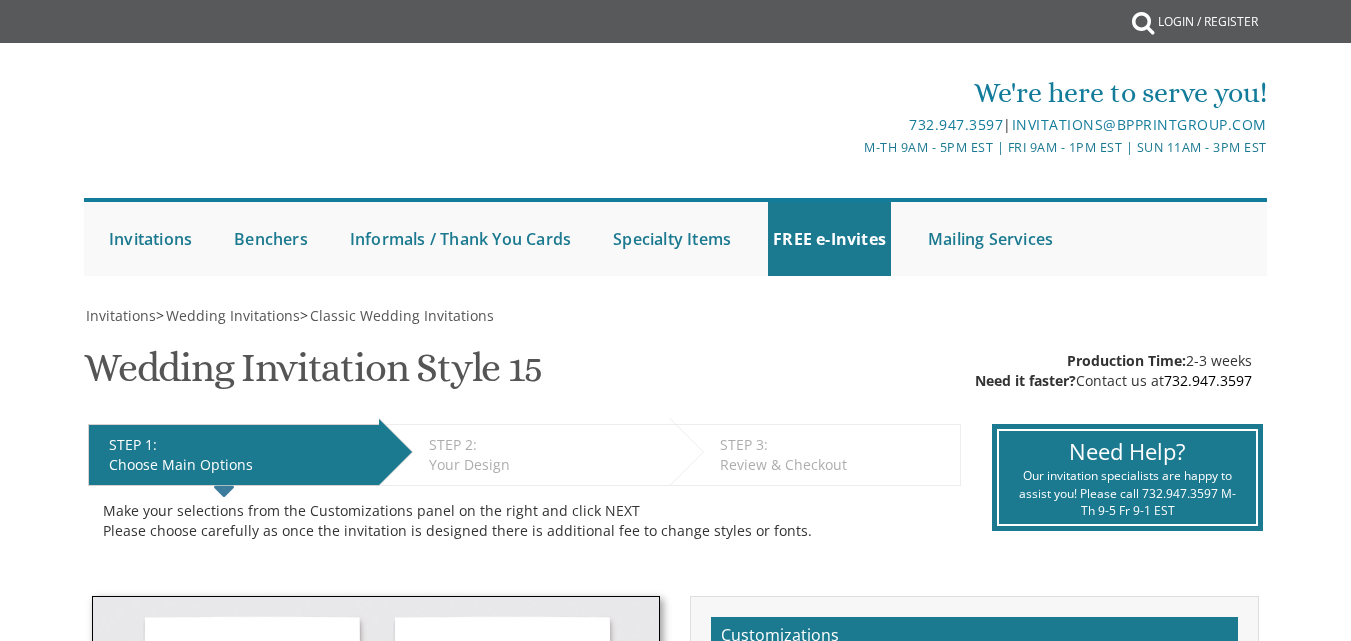 scroll, scrollTop: 0, scrollLeft: 0, axis: both 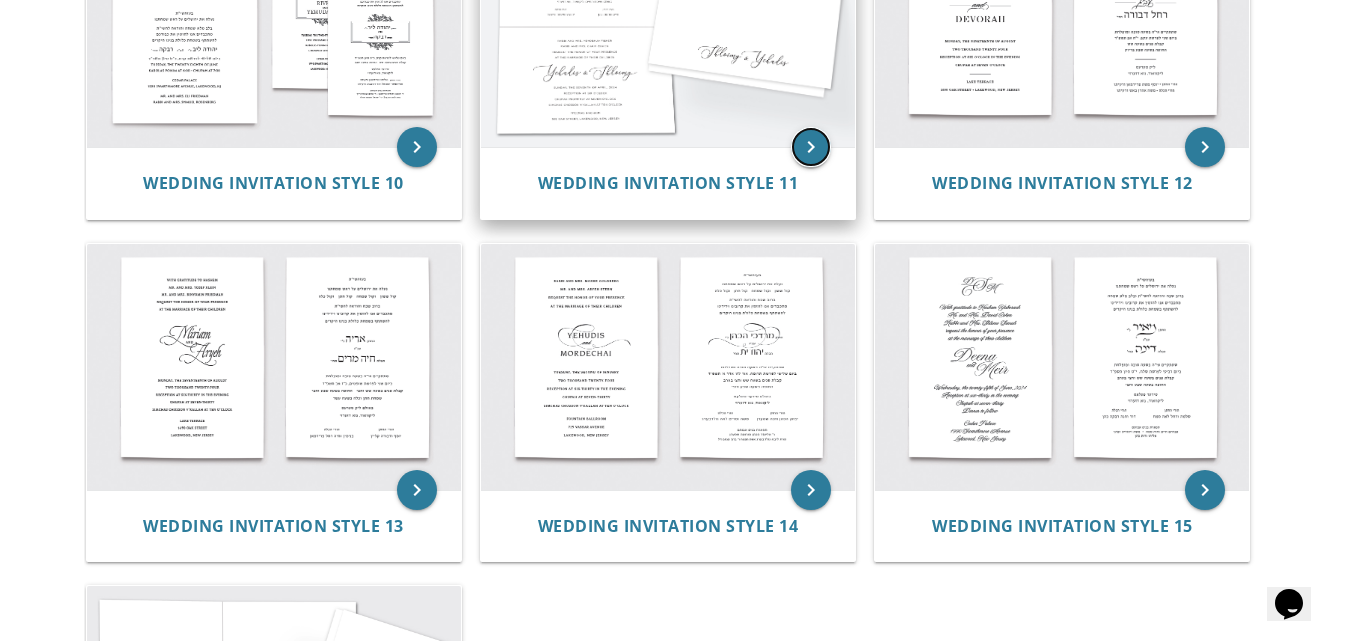 click on "keyboard_arrow_right" at bounding box center (811, 147) 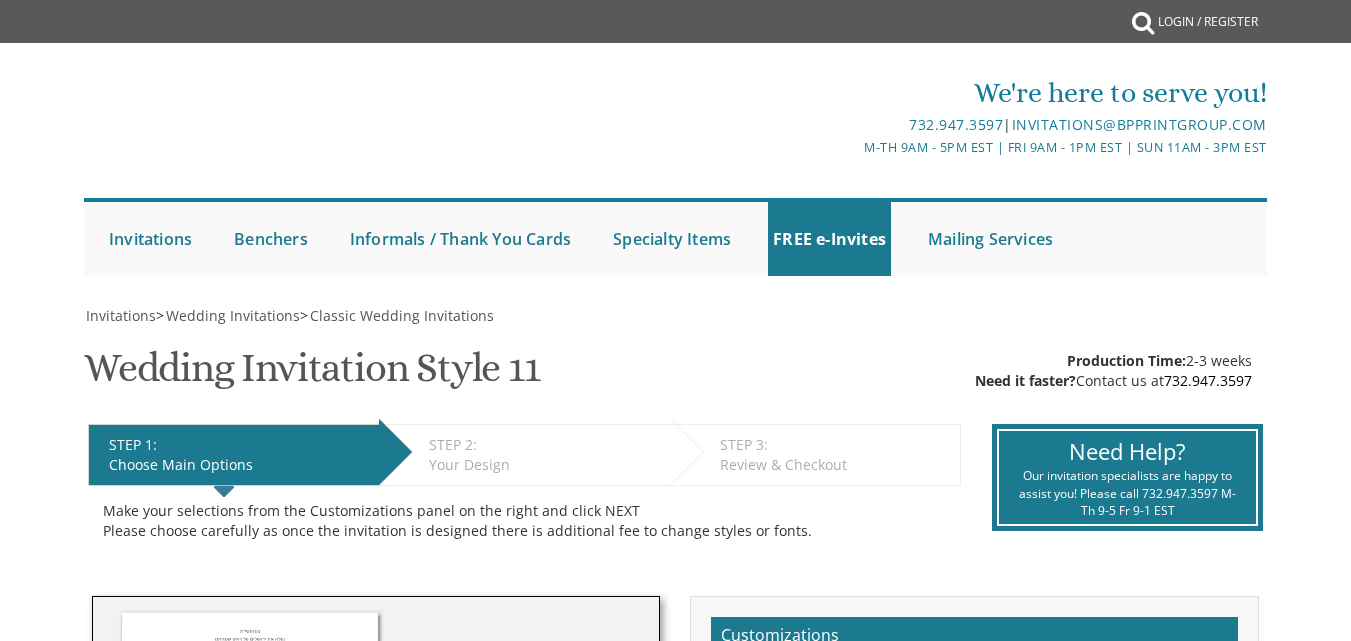 scroll, scrollTop: 0, scrollLeft: 0, axis: both 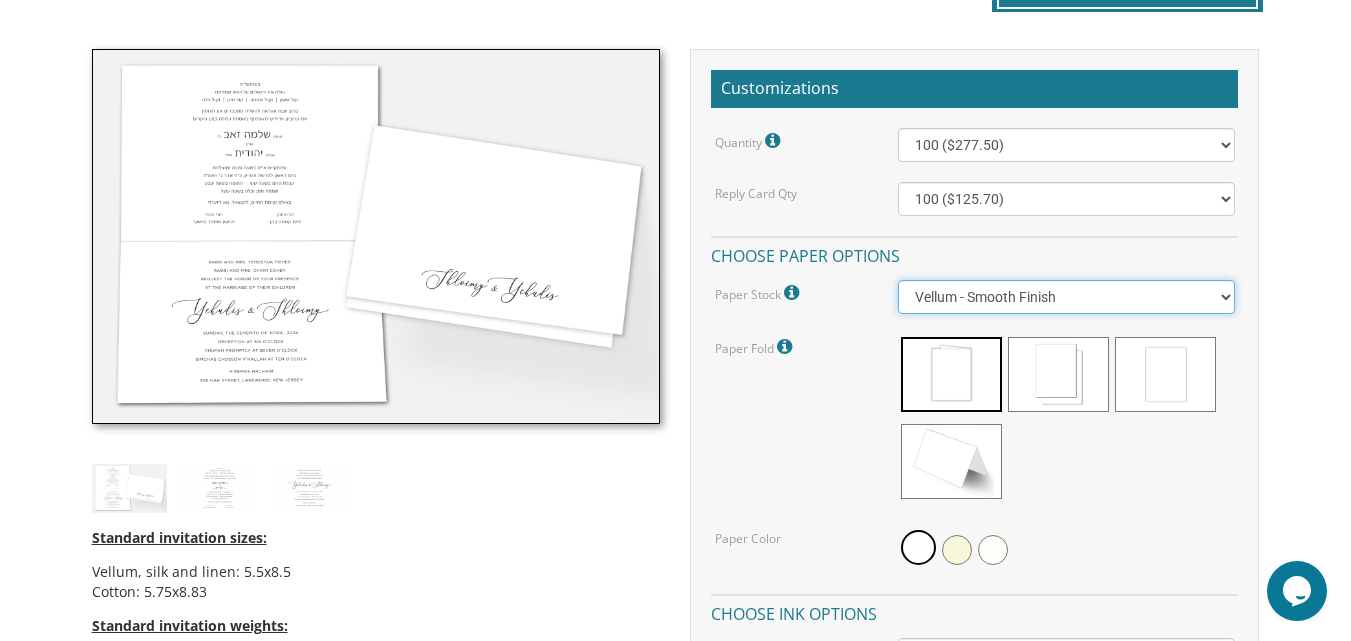 click on "Vellum - Smooth Finish Linen - Subtle Embossed Crosshatch Texture Silk - Soft, Fabric-like Finish Cotton  - Rich Texture, Premium Quality" at bounding box center [1066, 297] 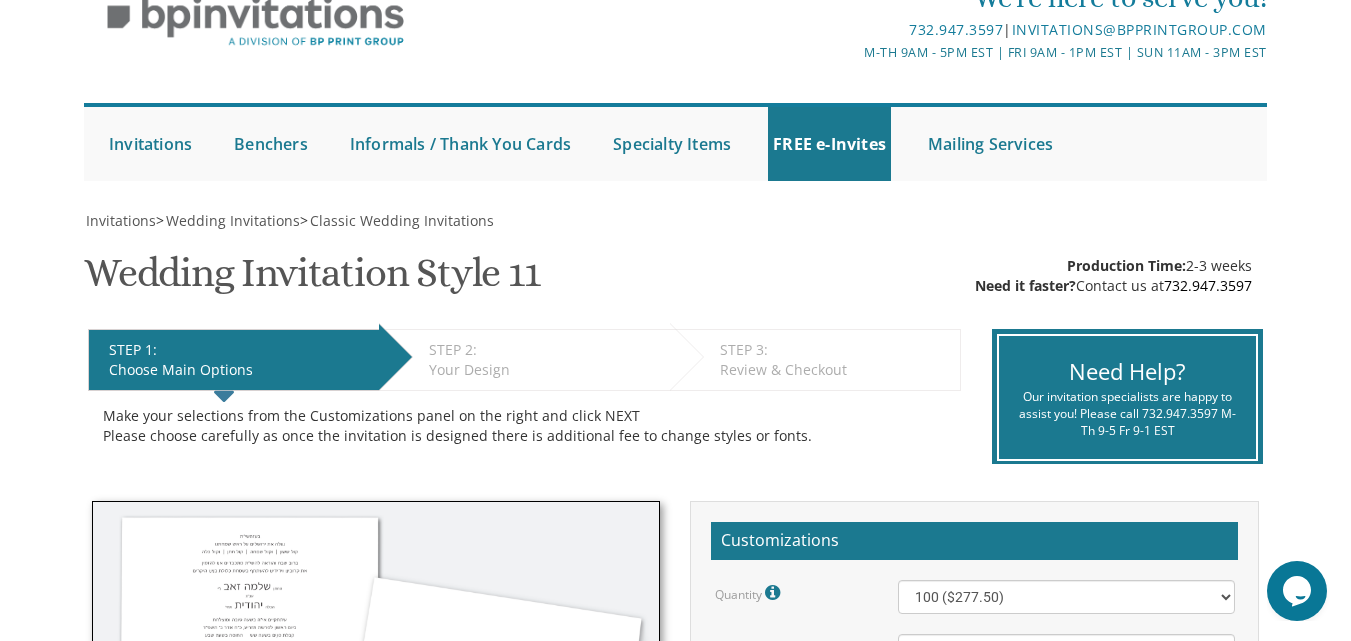 scroll, scrollTop: 0, scrollLeft: 0, axis: both 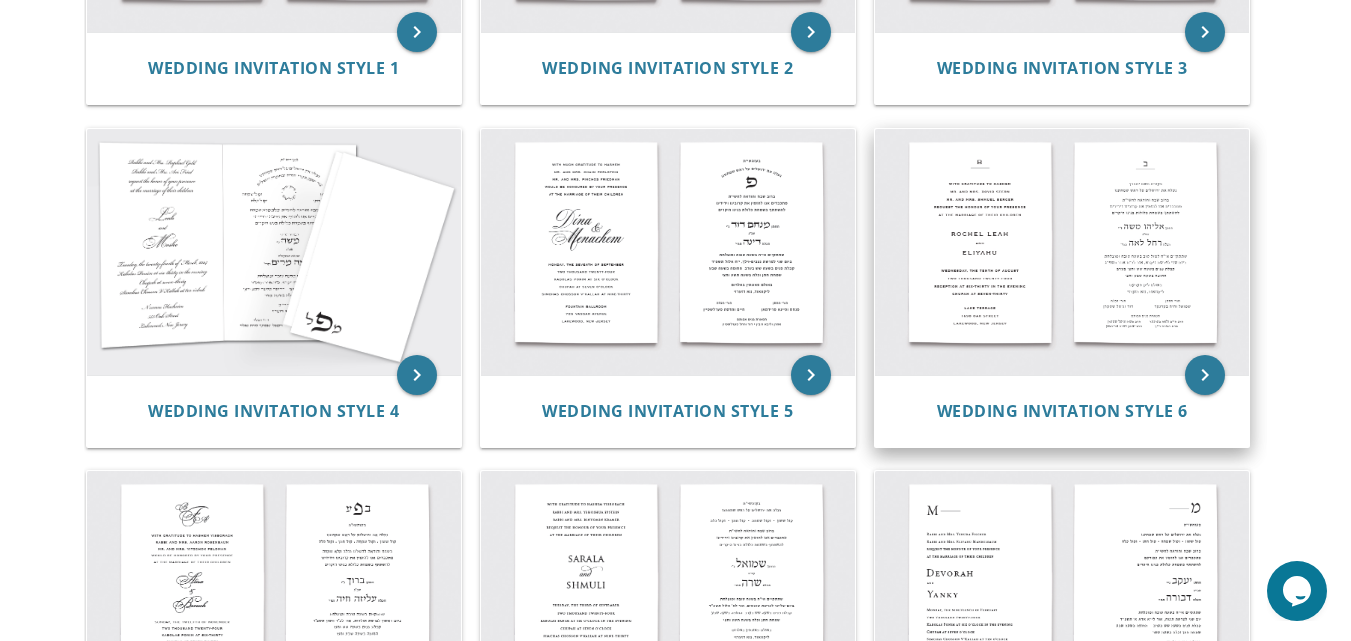 click at bounding box center (1062, 252) 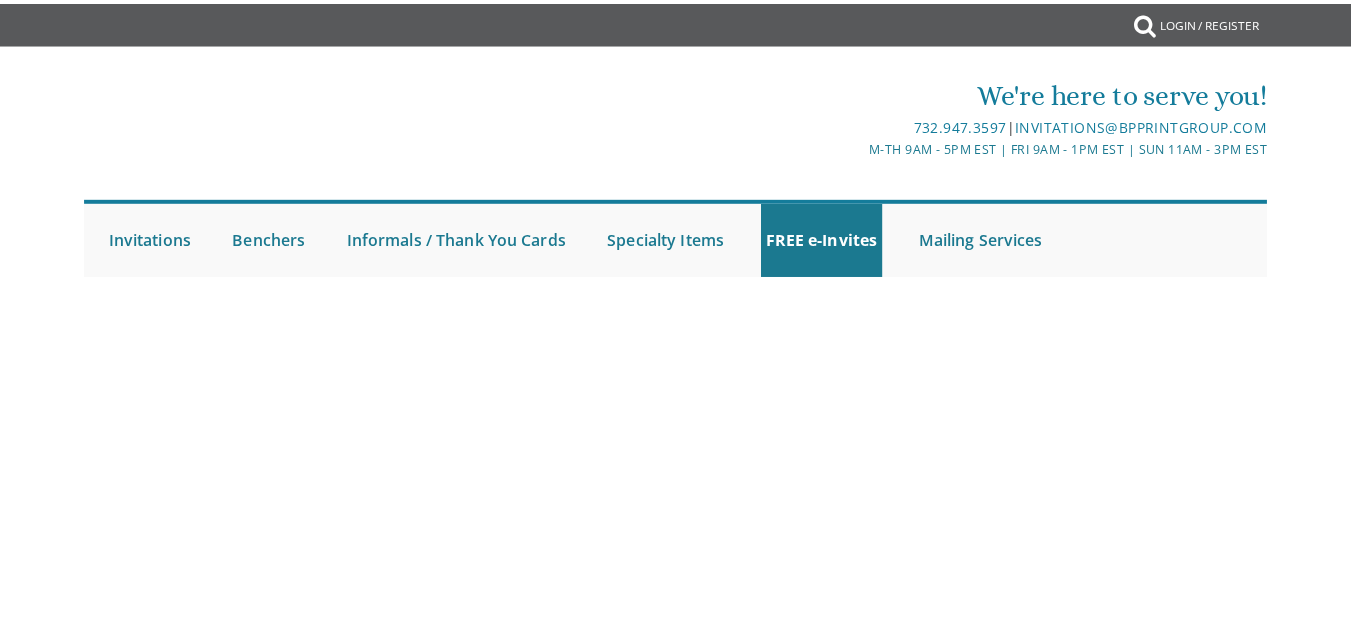 scroll, scrollTop: 0, scrollLeft: 0, axis: both 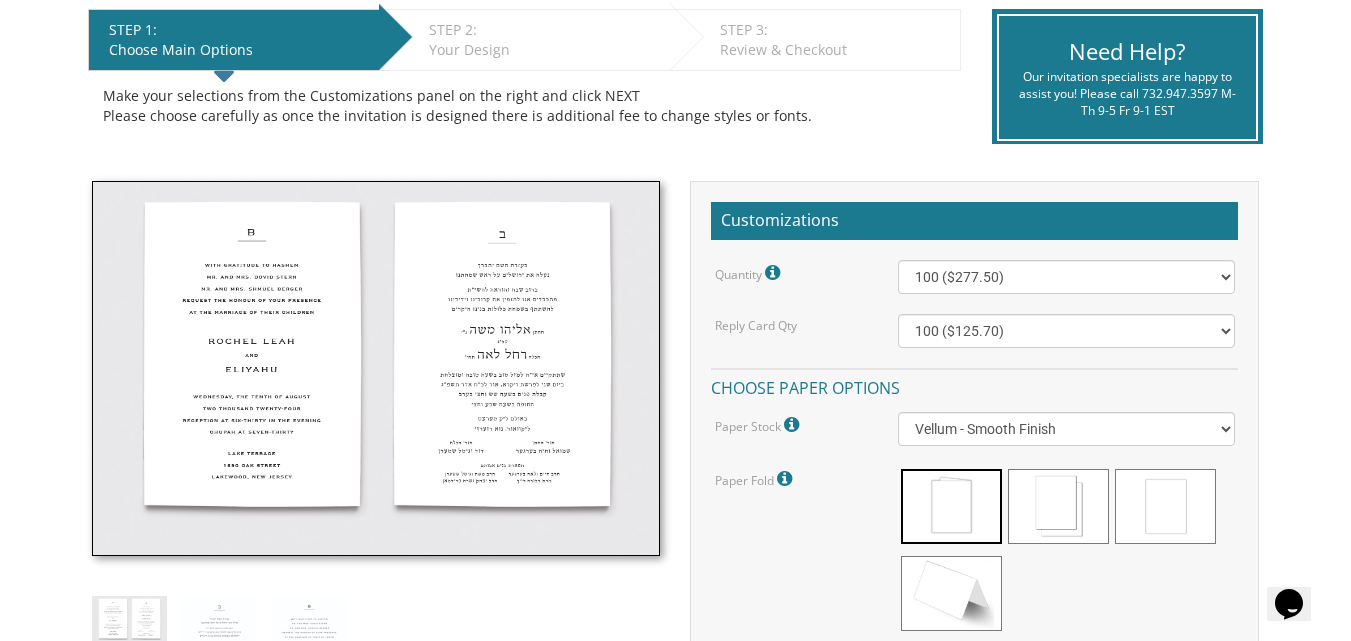 click at bounding box center (376, 368) 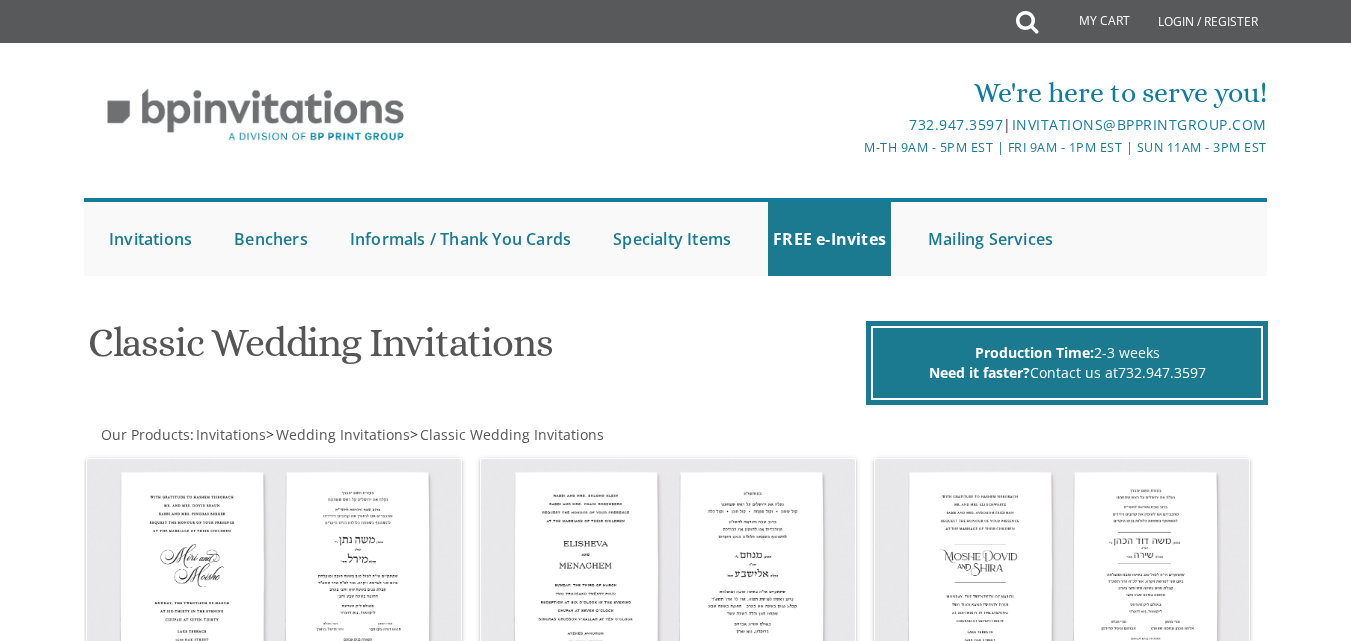 scroll, scrollTop: 672, scrollLeft: 0, axis: vertical 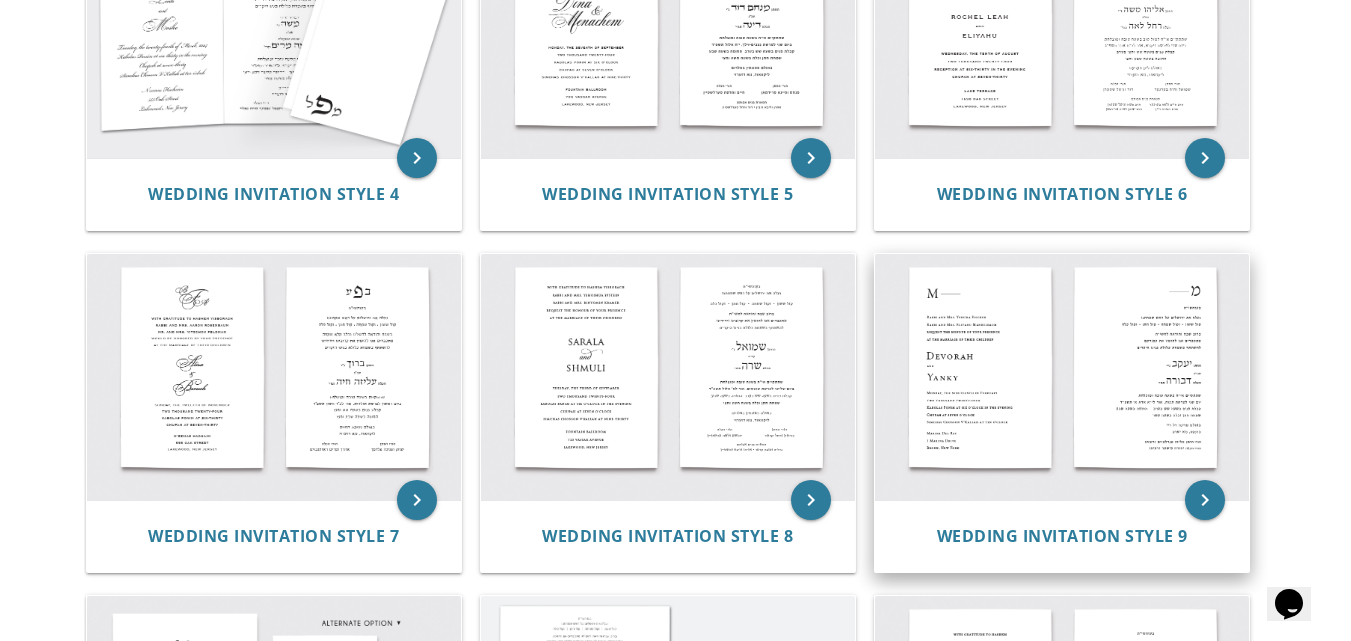 click at bounding box center (1062, 377) 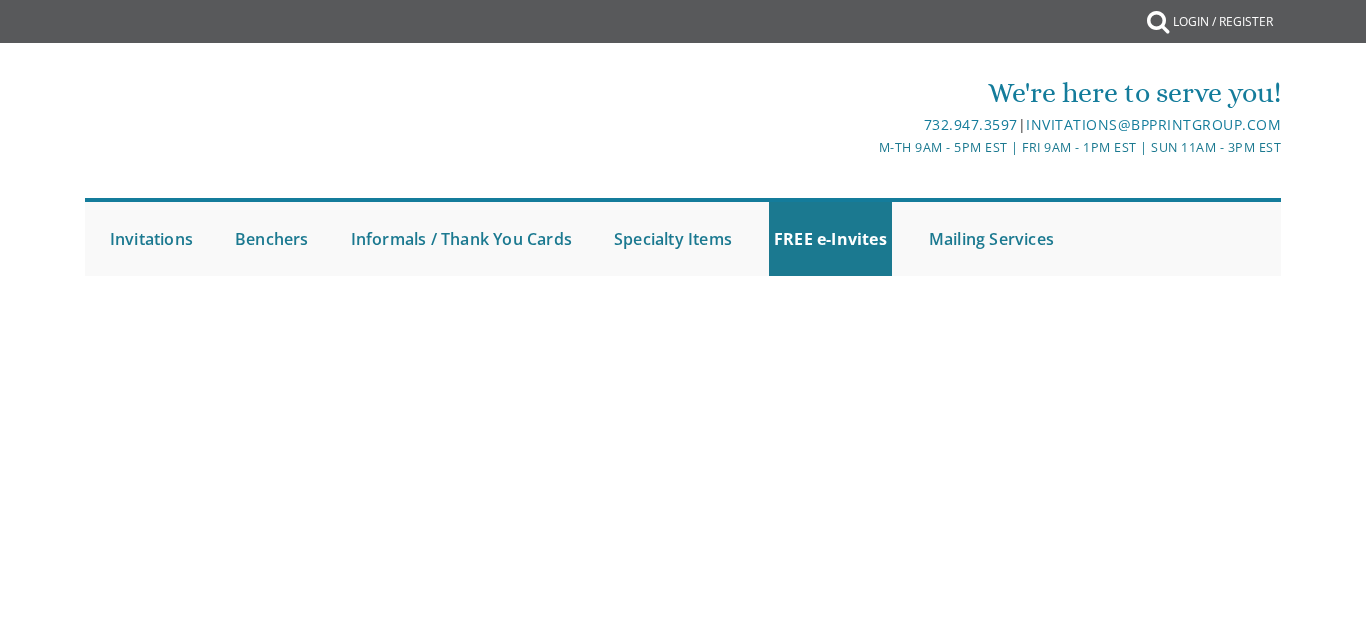 scroll, scrollTop: 0, scrollLeft: 0, axis: both 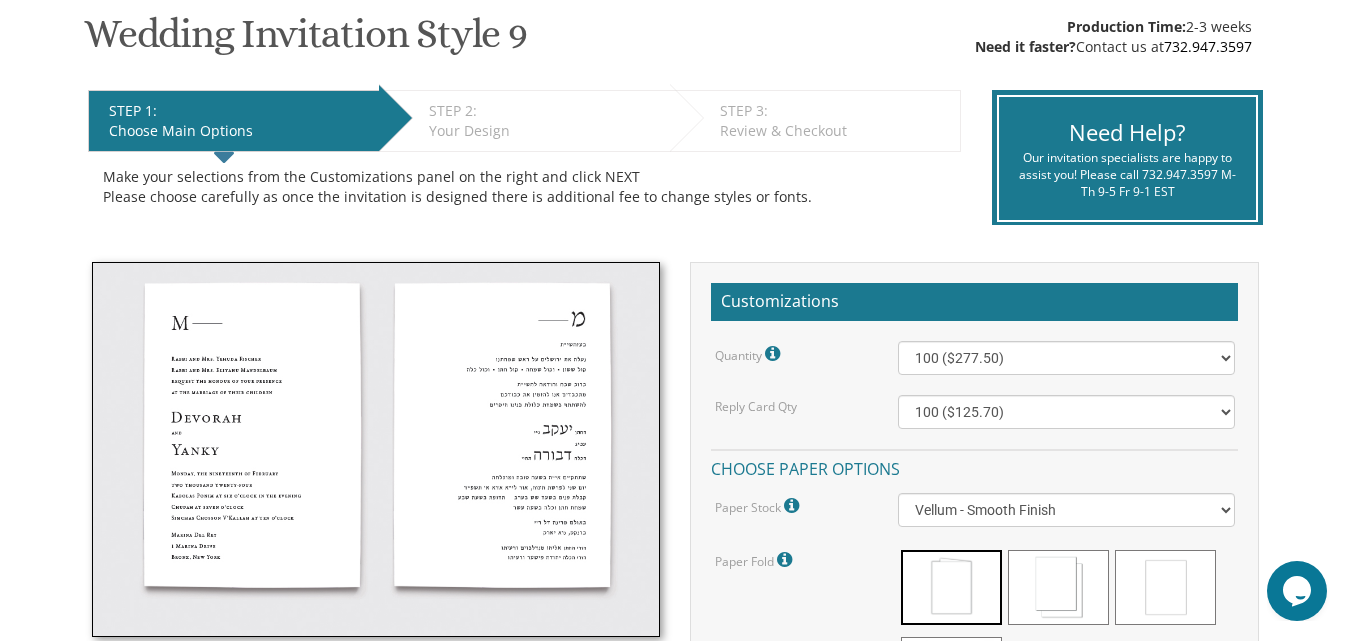 drag, startPoint x: 1346, startPoint y: 167, endPoint x: 475, endPoint y: 424, distance: 908.12445 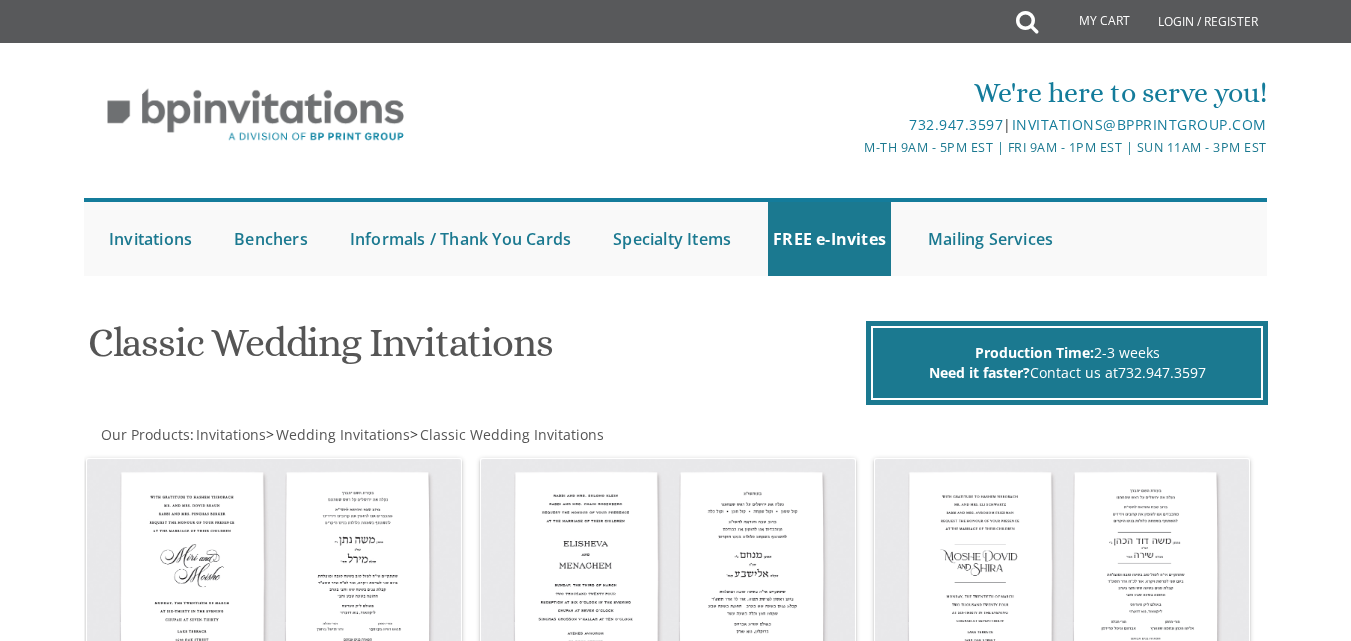 scroll, scrollTop: 889, scrollLeft: 0, axis: vertical 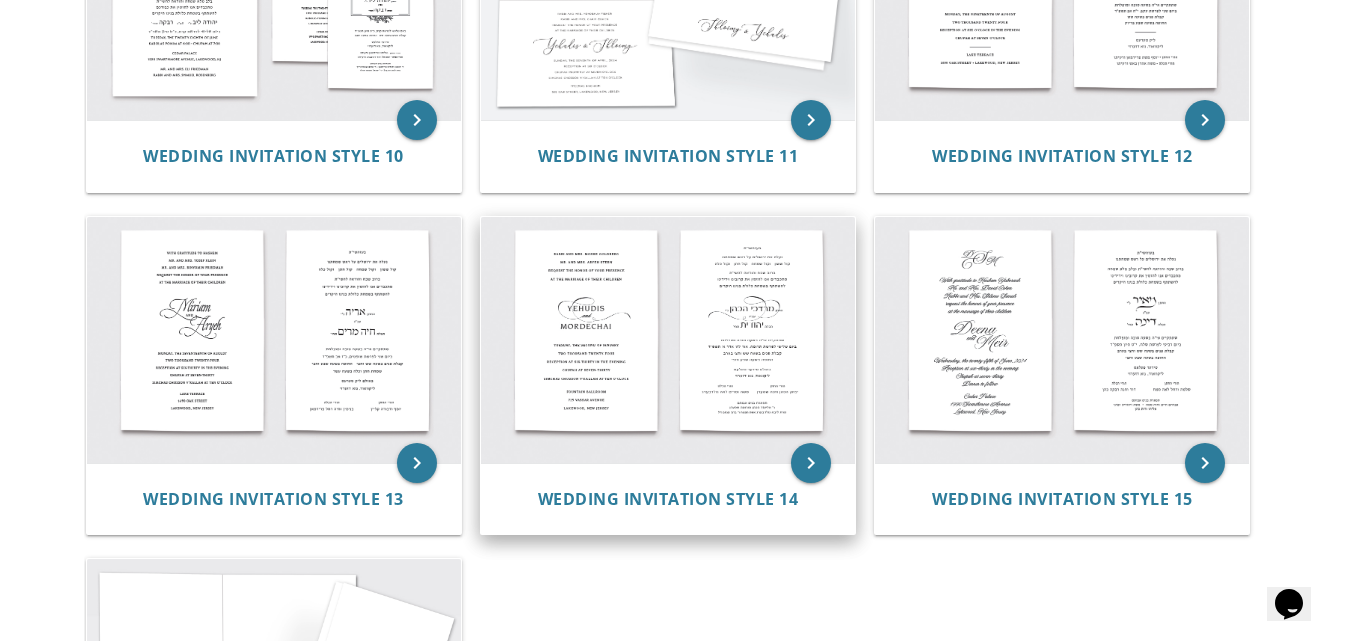 click at bounding box center [668, 340] 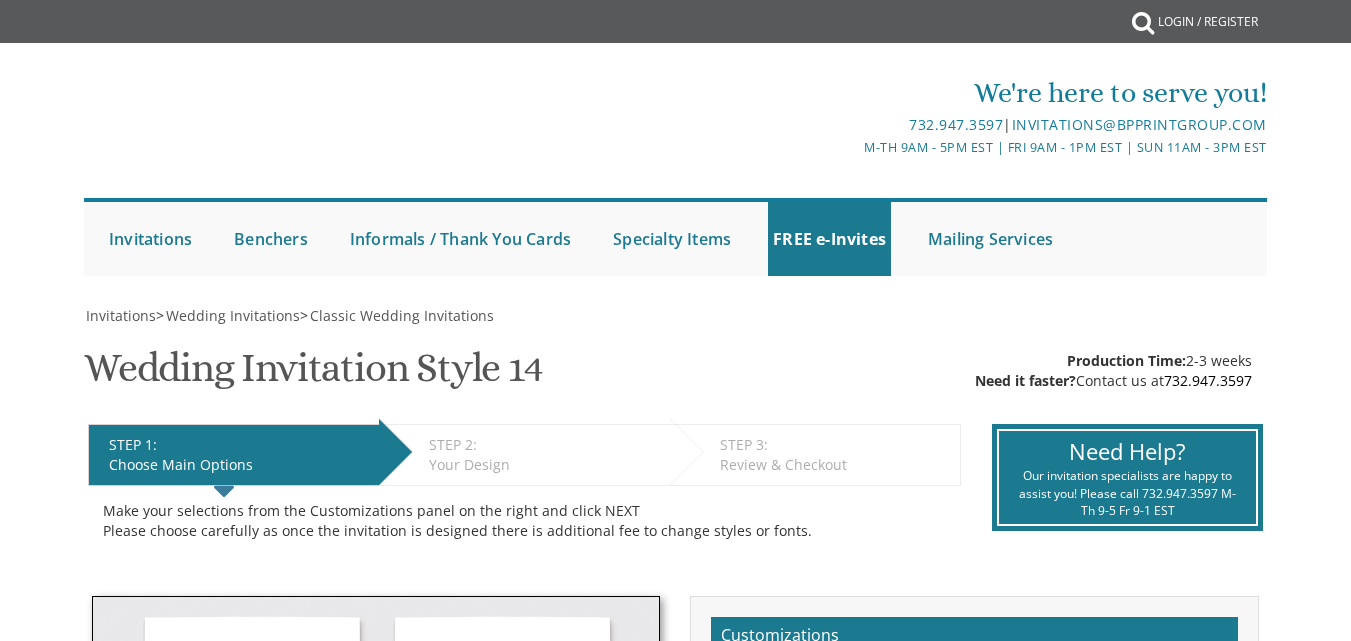 scroll, scrollTop: 0, scrollLeft: 0, axis: both 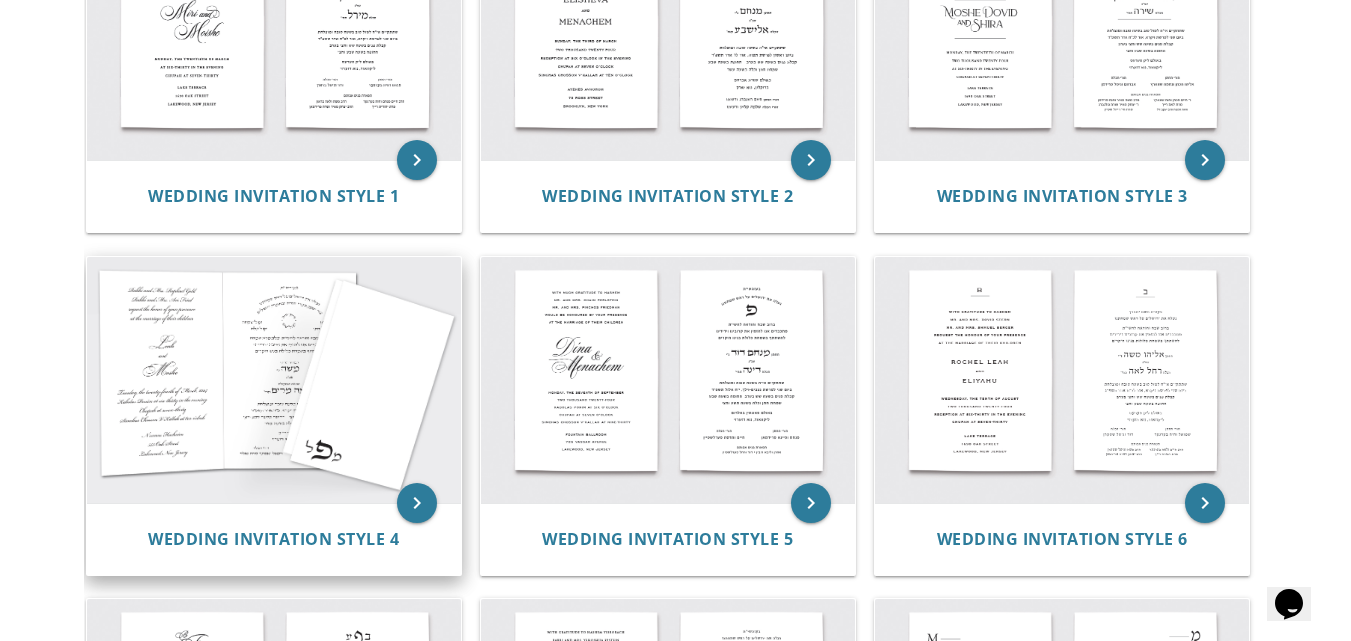 click at bounding box center [274, 380] 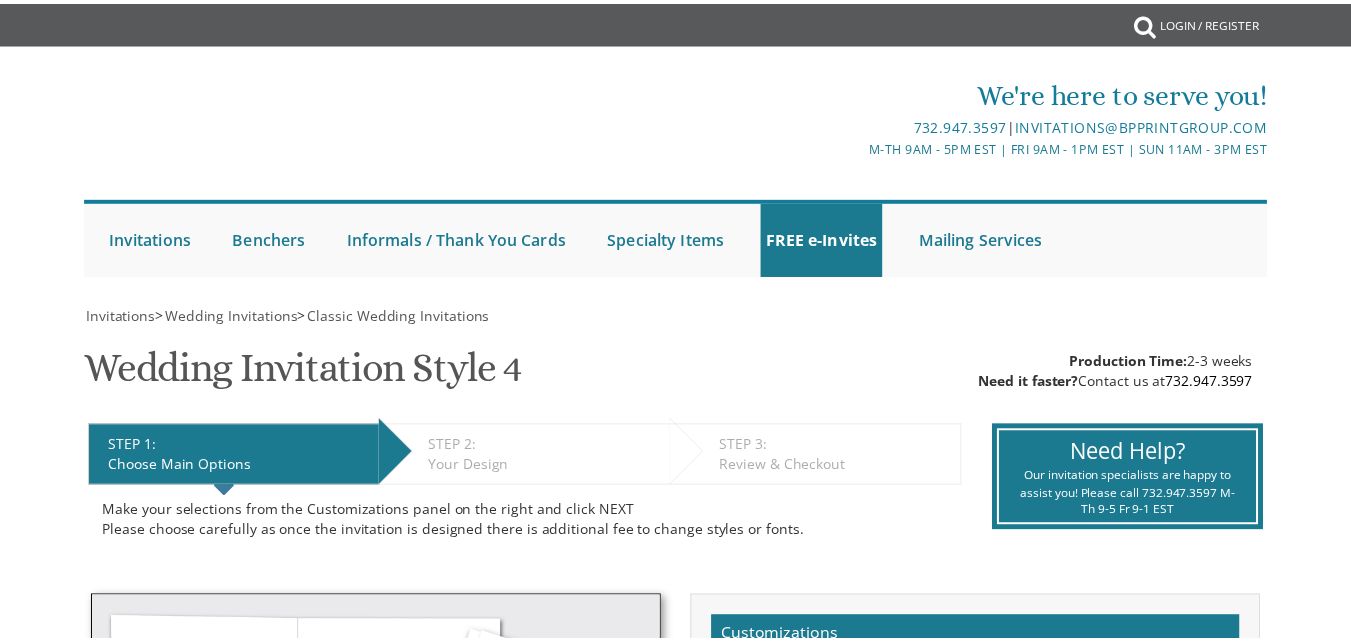 scroll, scrollTop: 0, scrollLeft: 0, axis: both 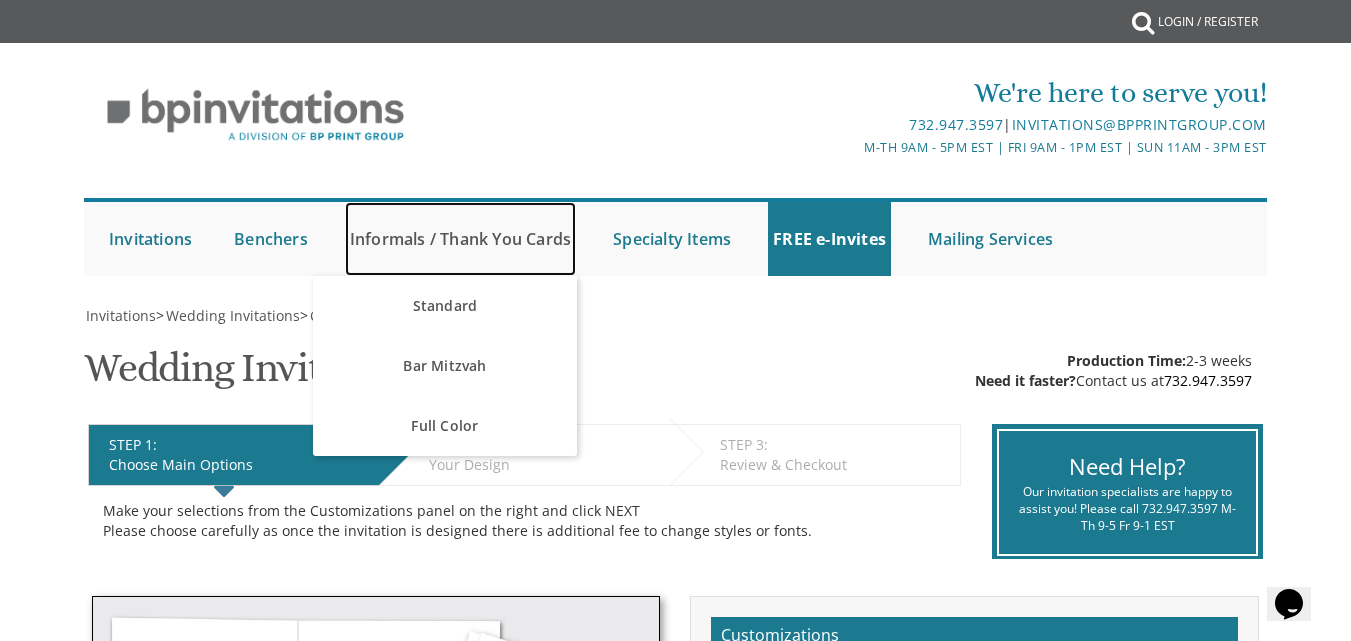 click on "Informals / Thank You Cards" at bounding box center (460, 239) 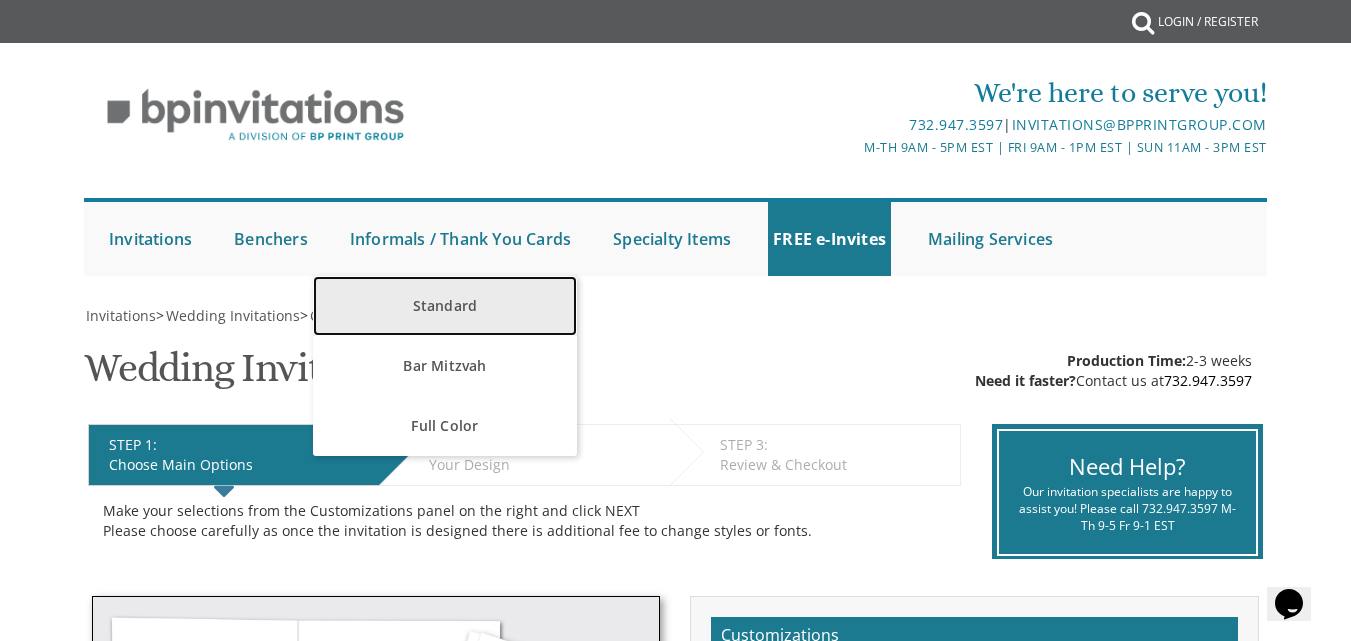 click on "Standard" at bounding box center [444, 306] 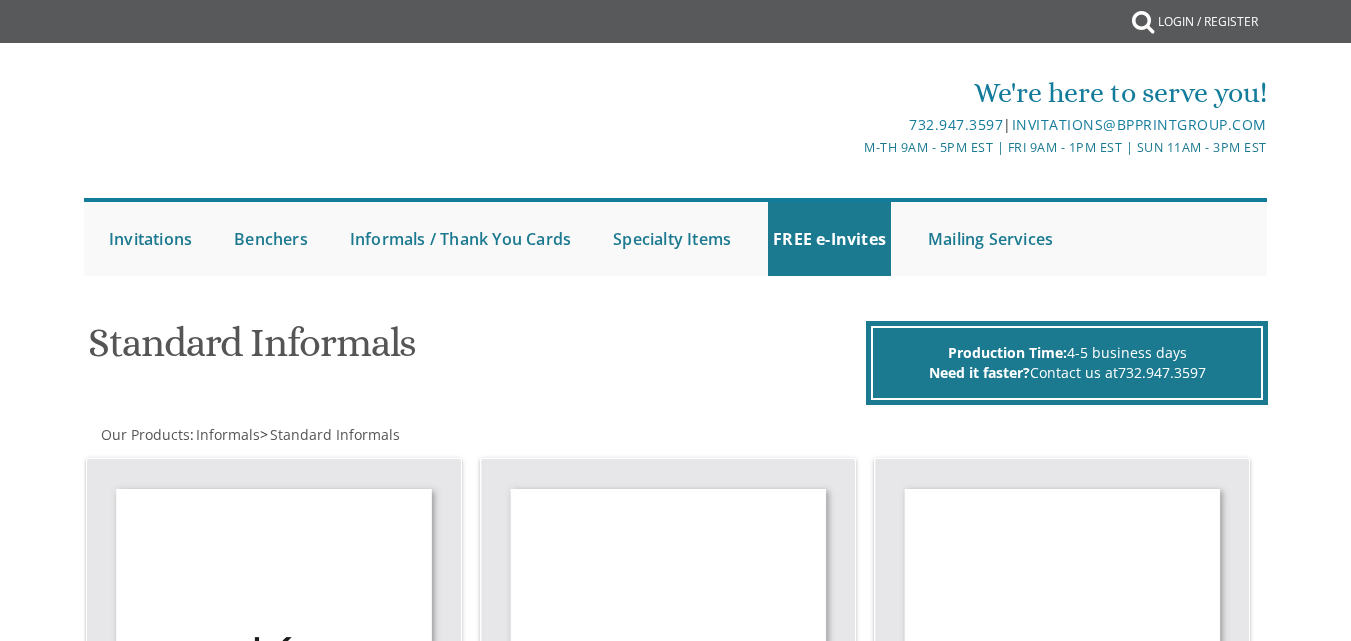 scroll, scrollTop: 0, scrollLeft: 0, axis: both 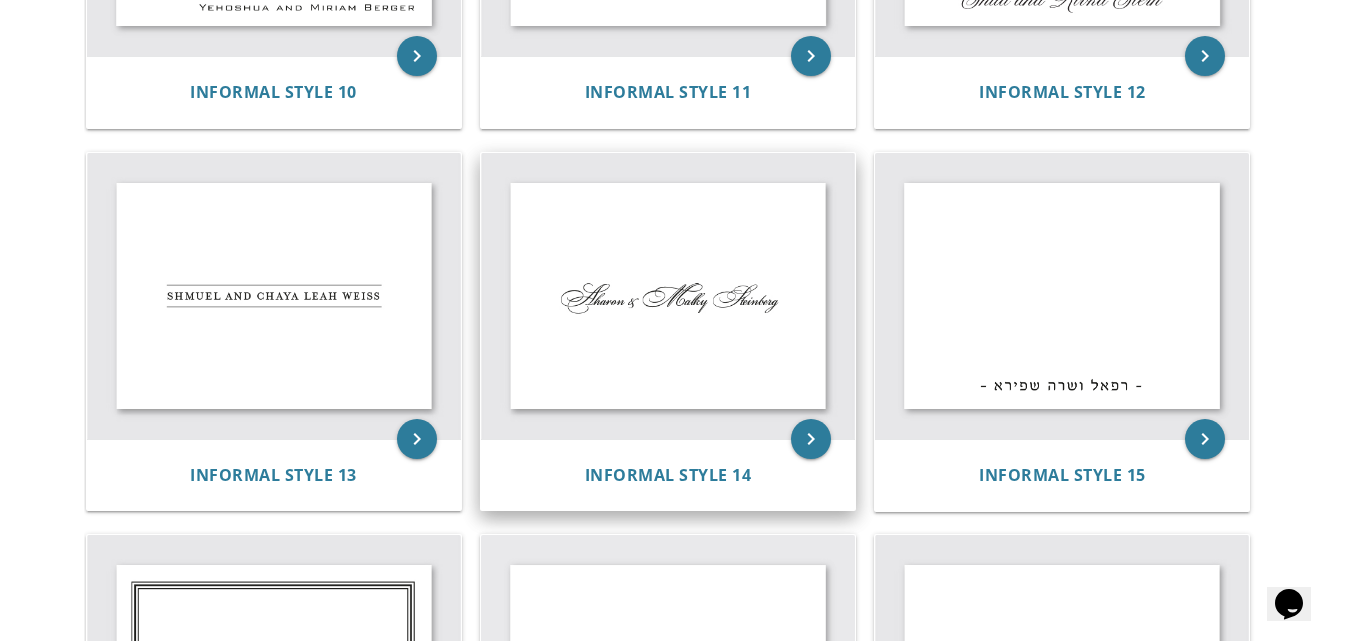 click at bounding box center [668, 296] 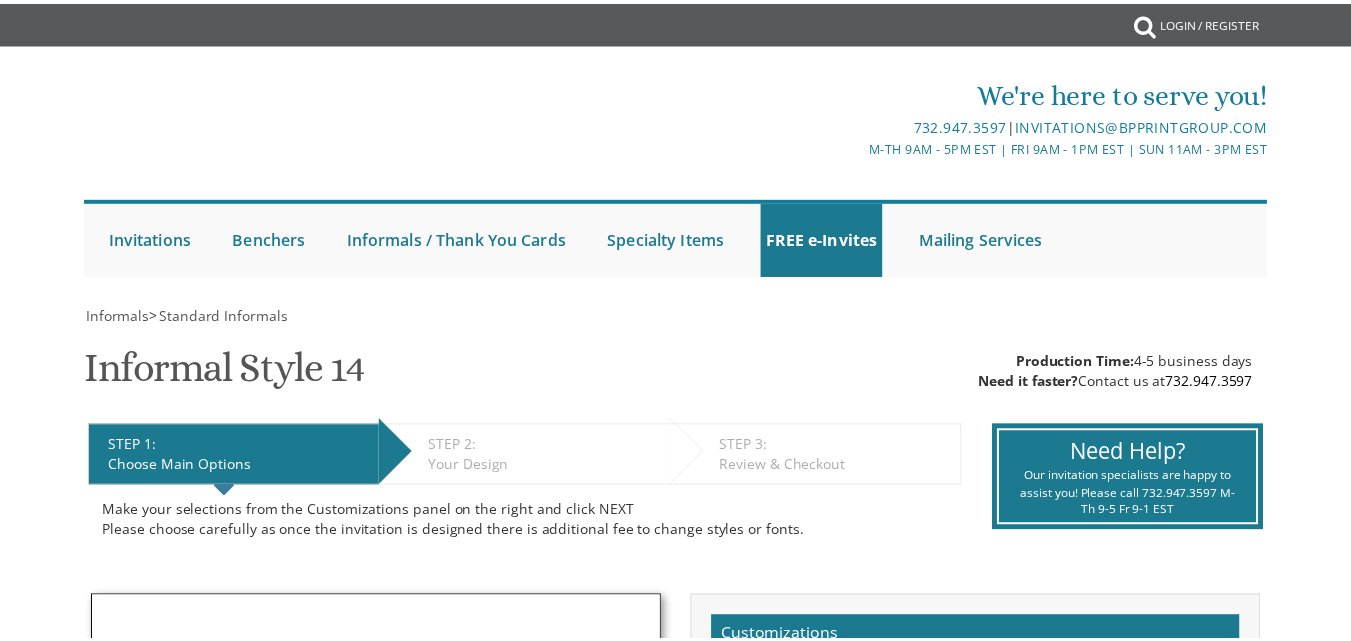 scroll, scrollTop: 0, scrollLeft: 0, axis: both 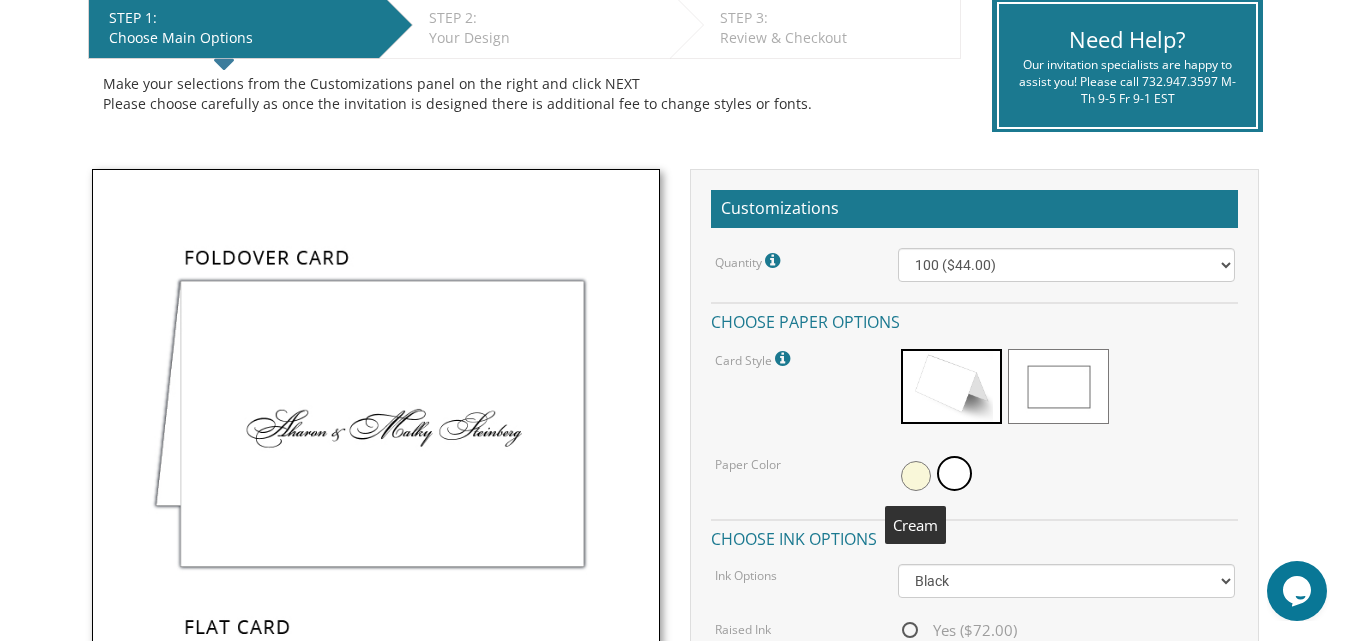 click at bounding box center (916, 476) 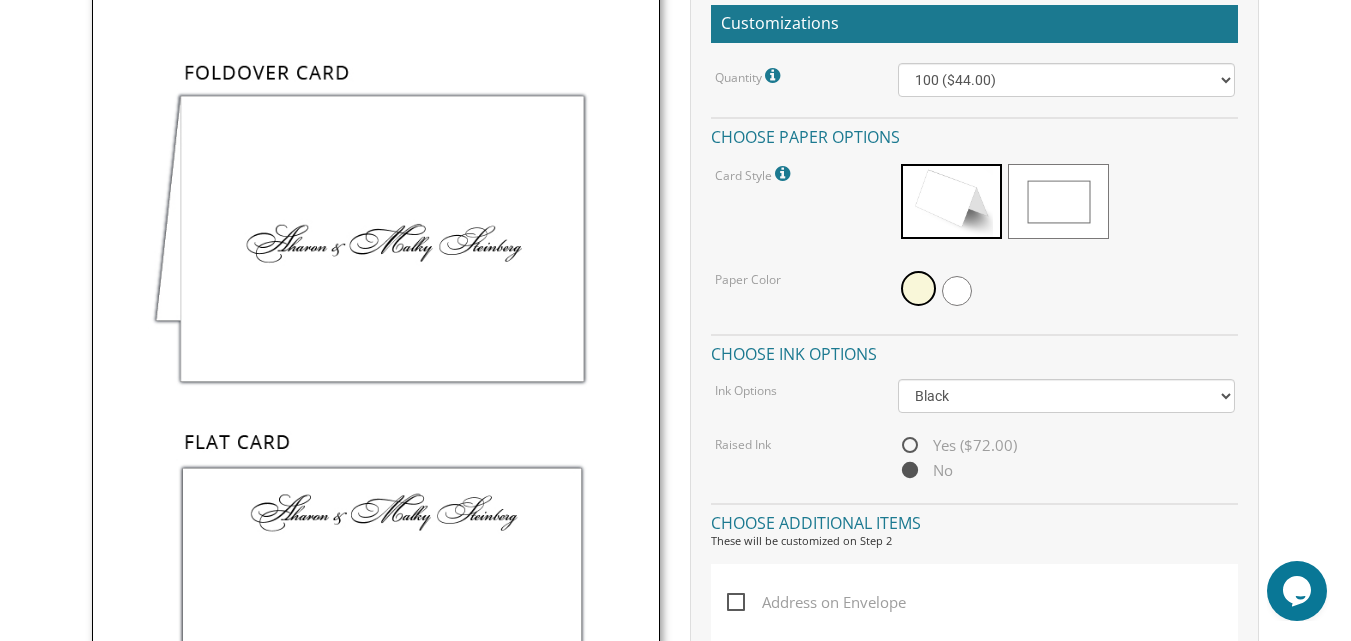 scroll, scrollTop: 616, scrollLeft: 0, axis: vertical 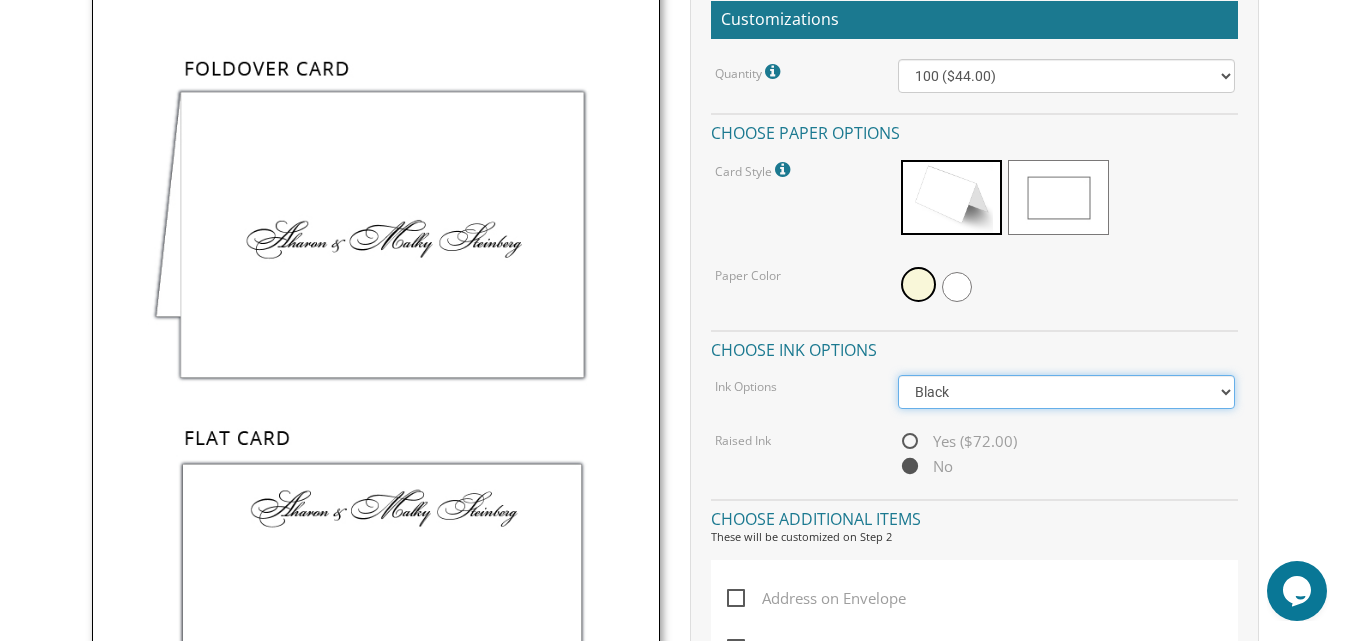 click on "Black Colored Ink ($32.00)" at bounding box center [1066, 392] 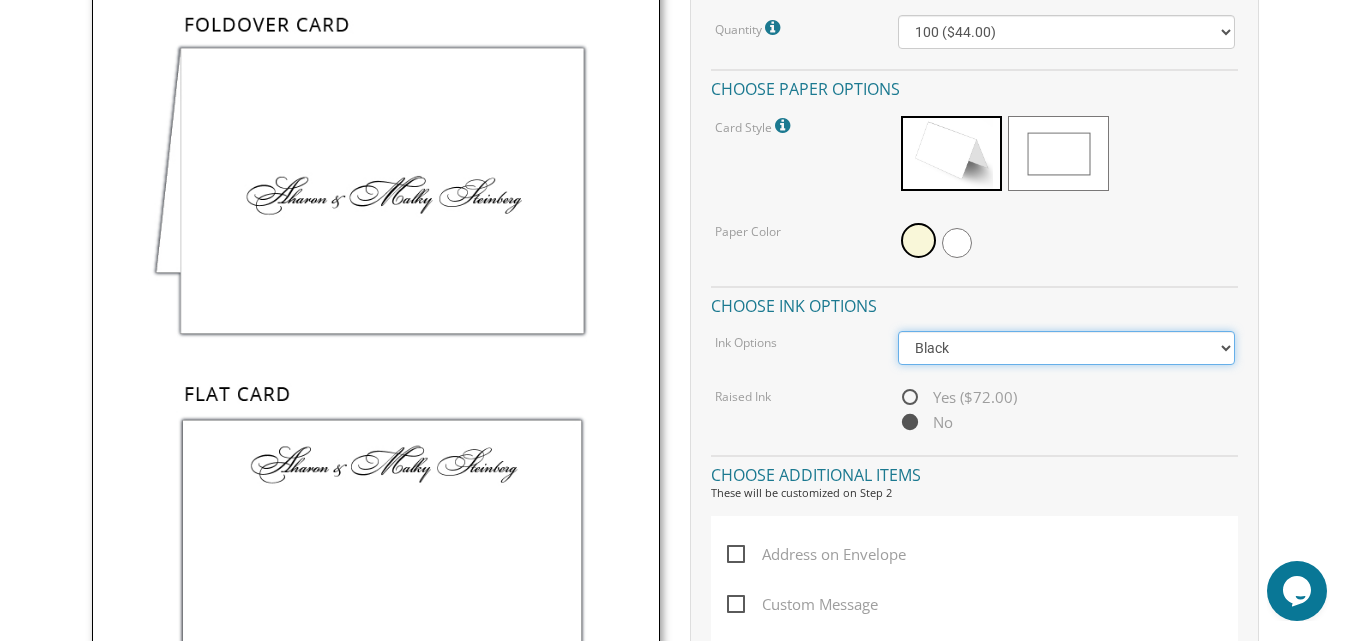 scroll, scrollTop: 656, scrollLeft: 0, axis: vertical 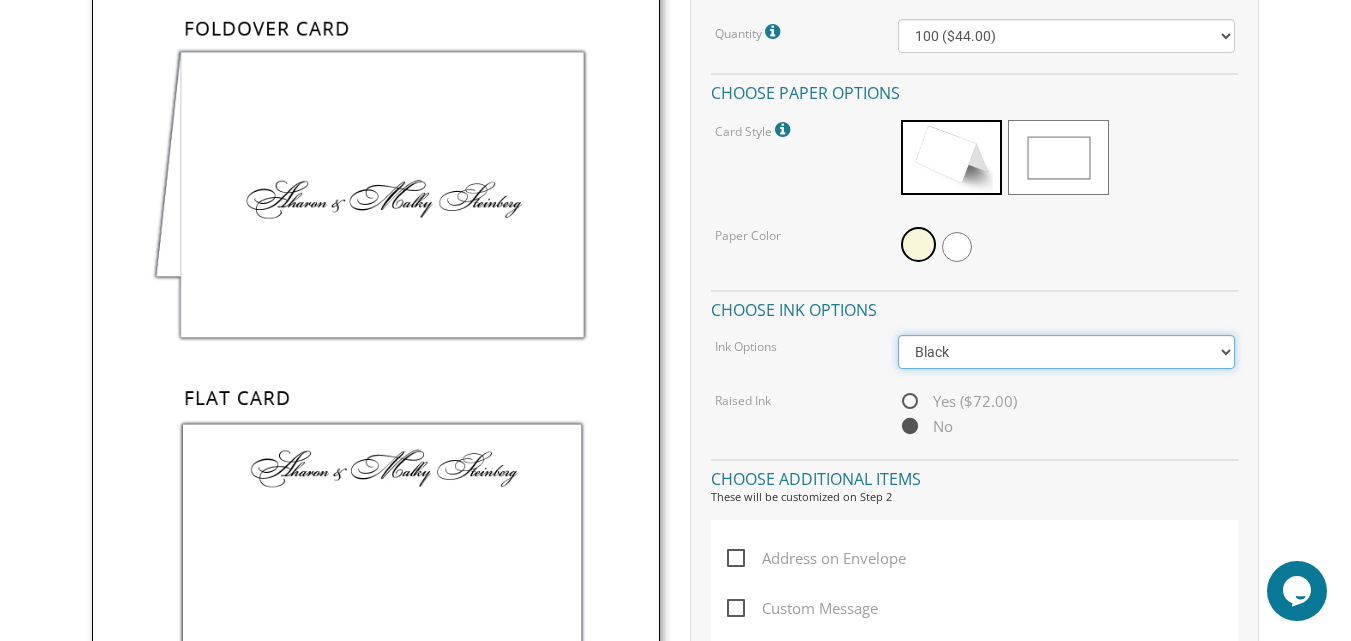 click on "Black Colored Ink ($32.00)" at bounding box center [1066, 352] 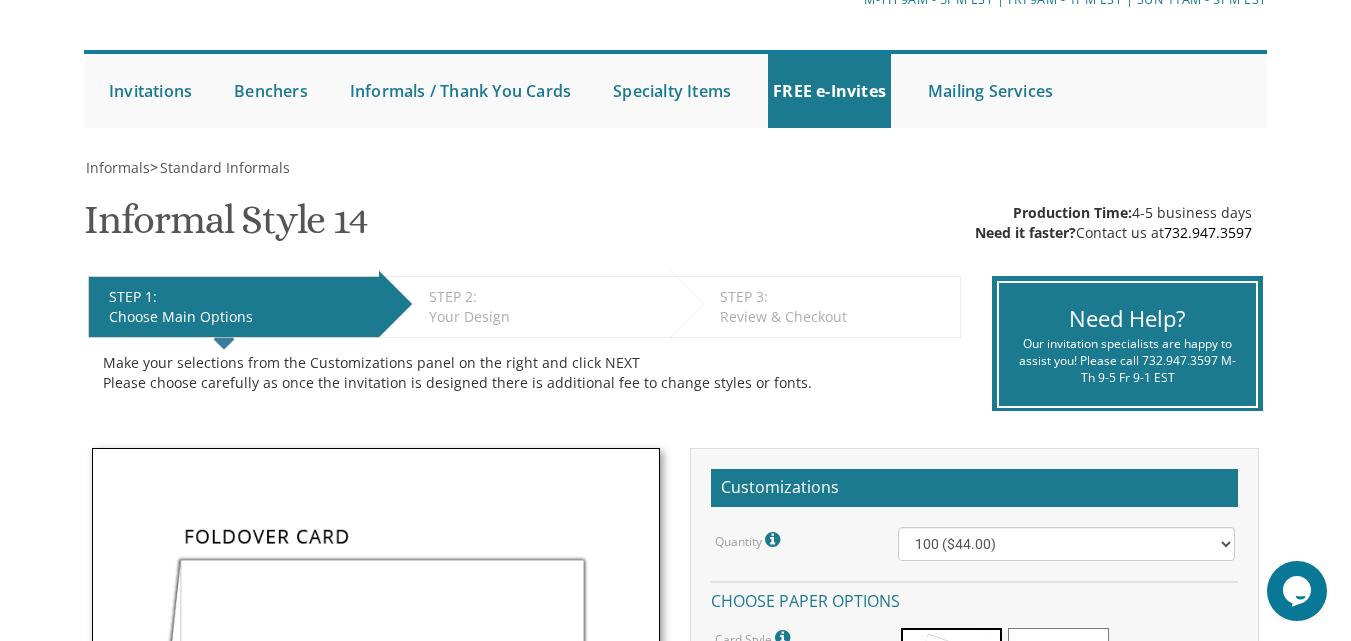 scroll, scrollTop: 0, scrollLeft: 0, axis: both 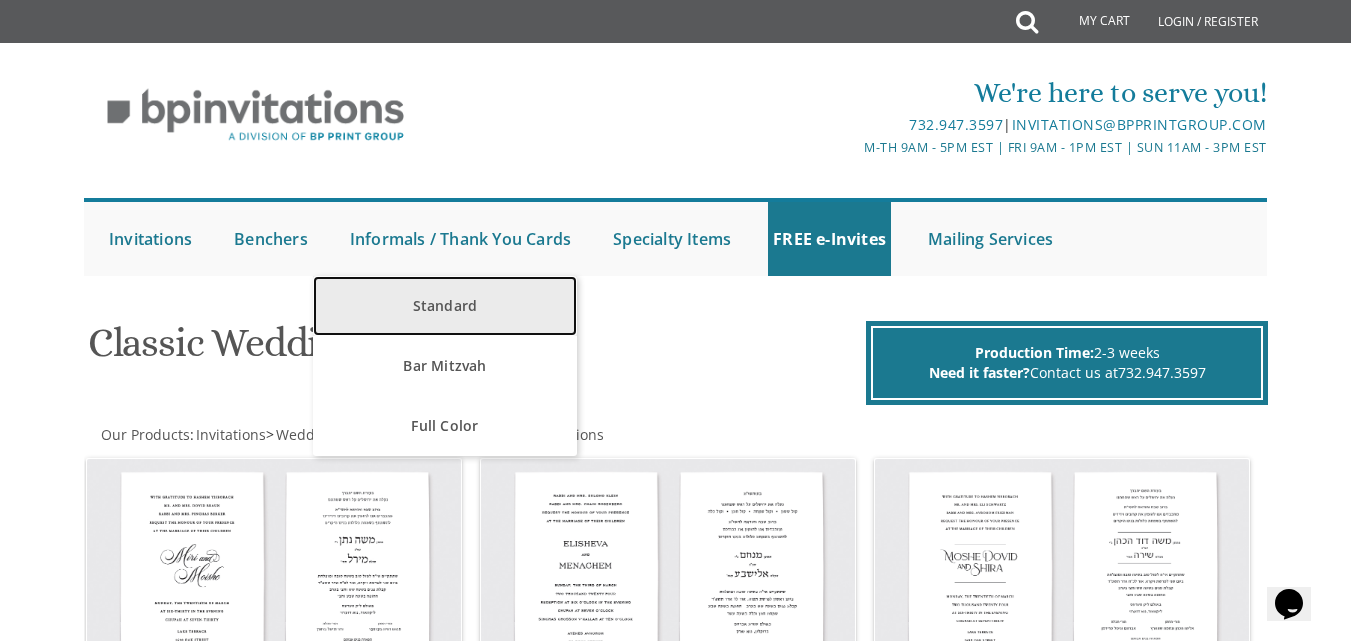 click on "Standard" at bounding box center [444, 306] 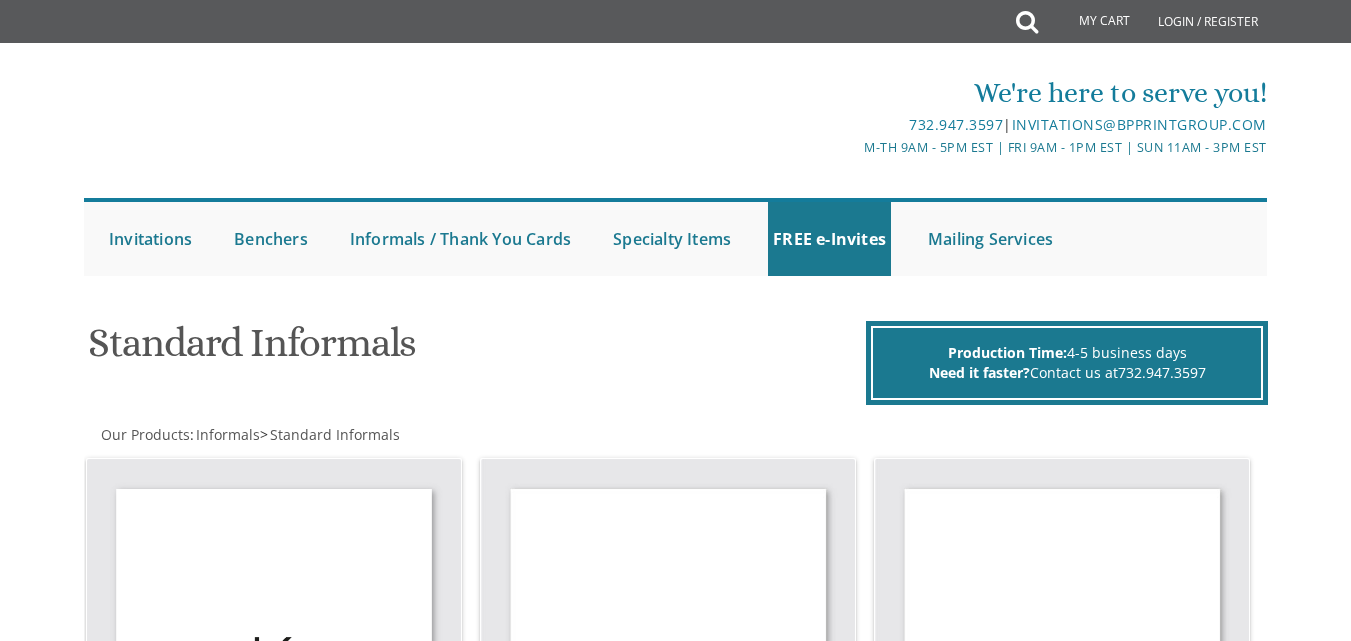 scroll, scrollTop: 0, scrollLeft: 0, axis: both 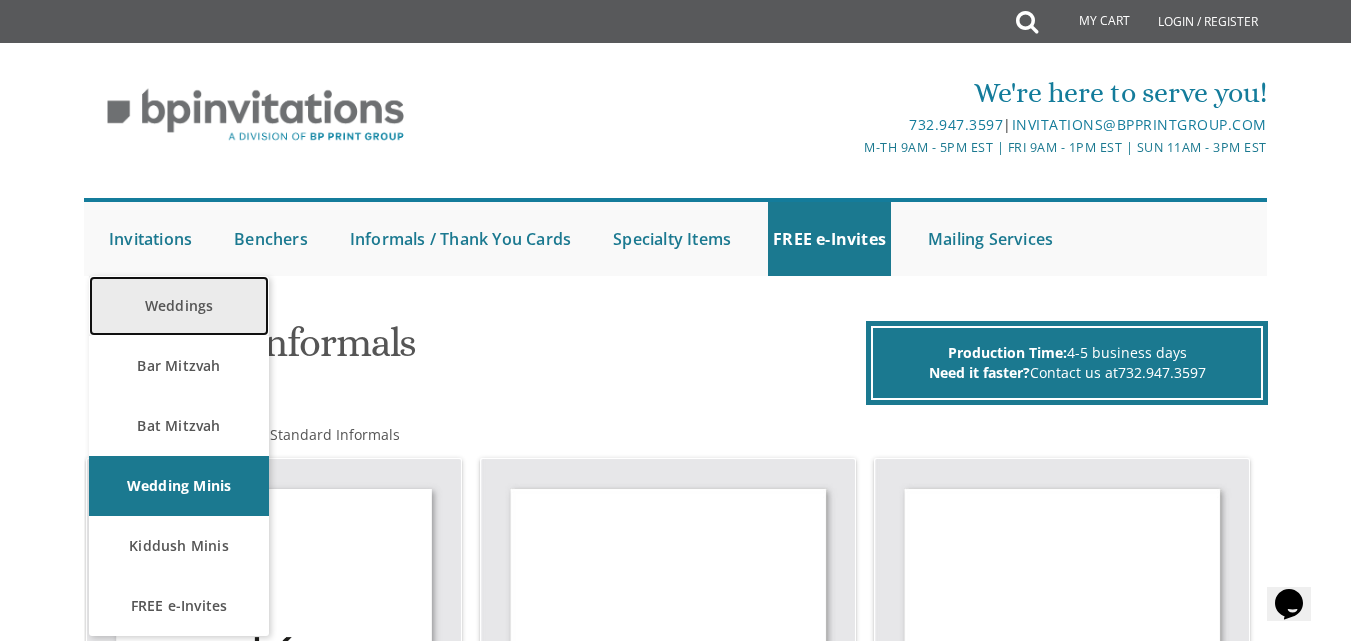 click on "Weddings" at bounding box center [179, 306] 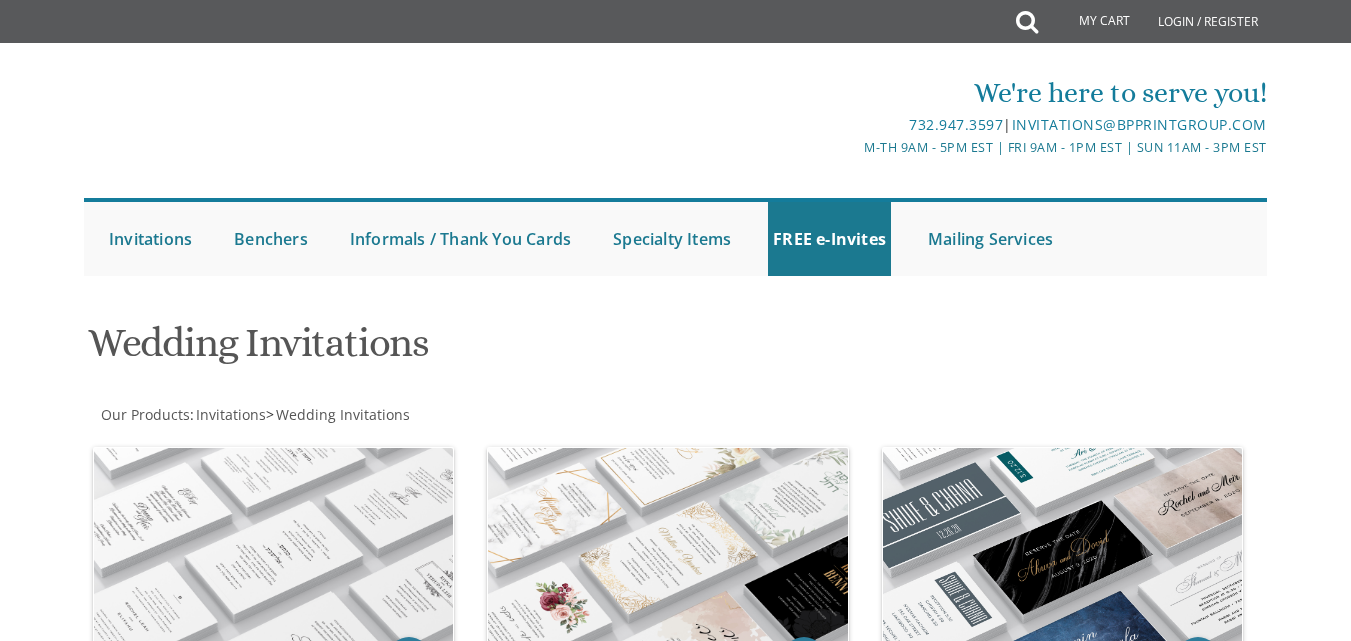 scroll, scrollTop: 0, scrollLeft: 0, axis: both 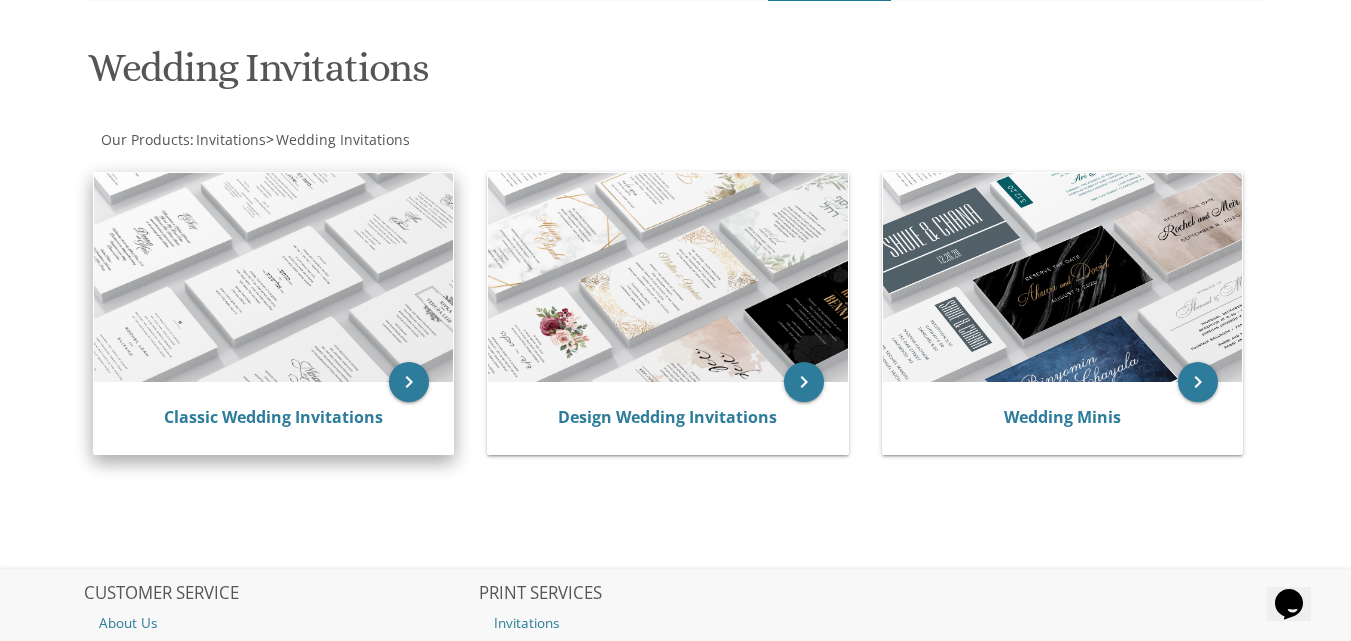 click at bounding box center [273, 278] 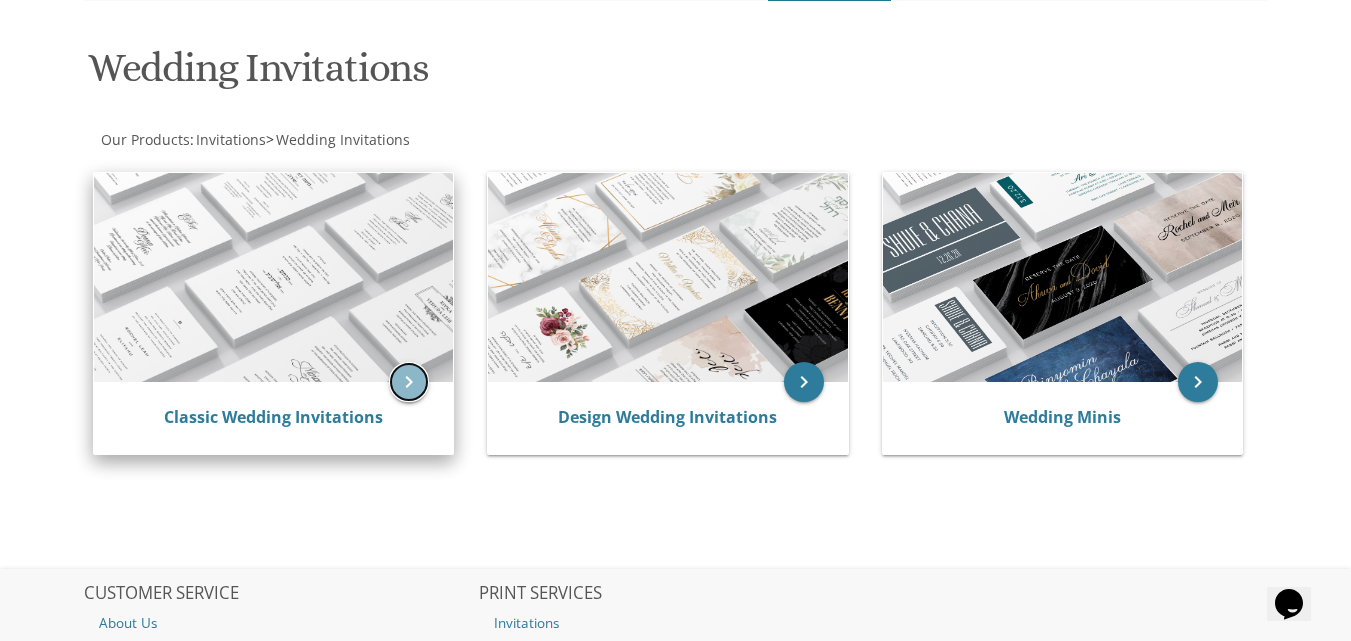 click on "keyboard_arrow_right" at bounding box center (409, 382) 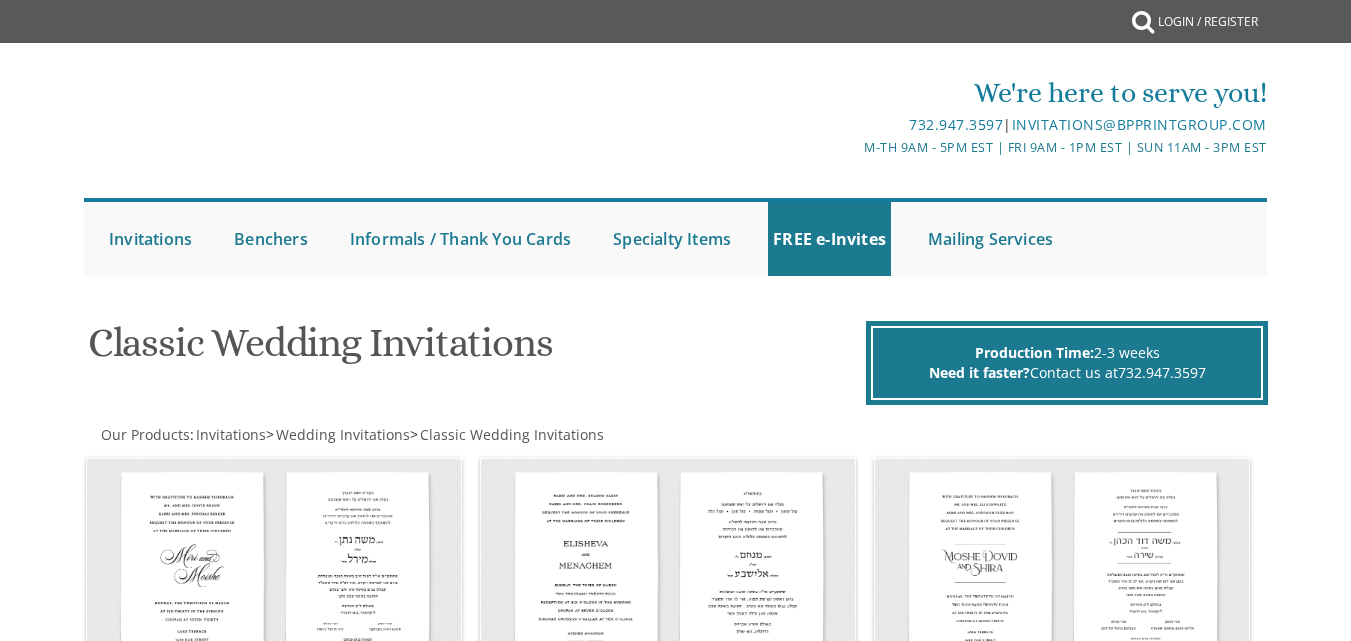 scroll, scrollTop: 0, scrollLeft: 0, axis: both 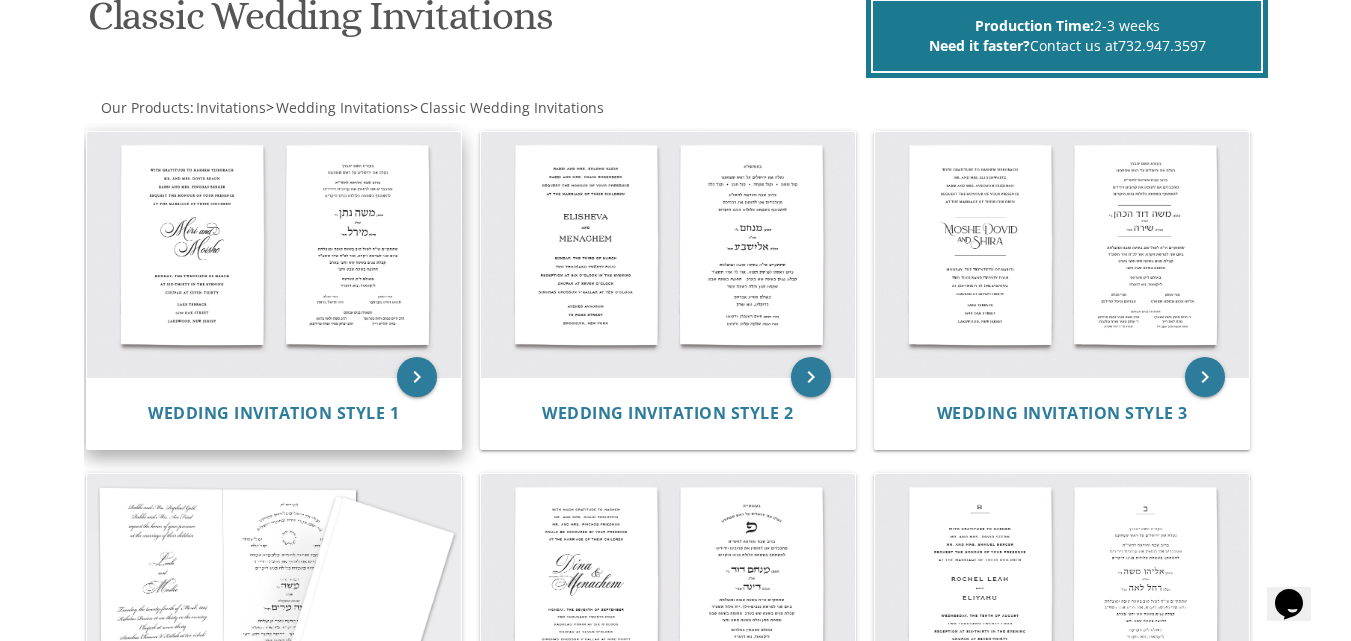 click at bounding box center [274, 255] 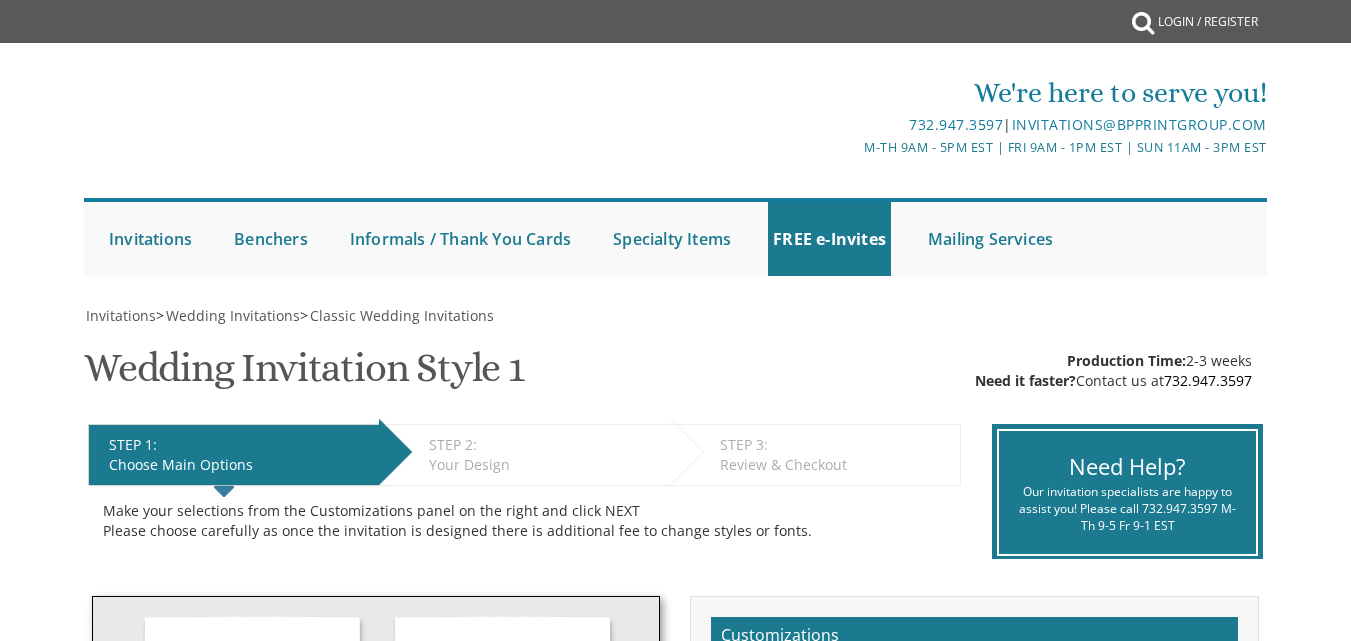 scroll, scrollTop: 0, scrollLeft: 0, axis: both 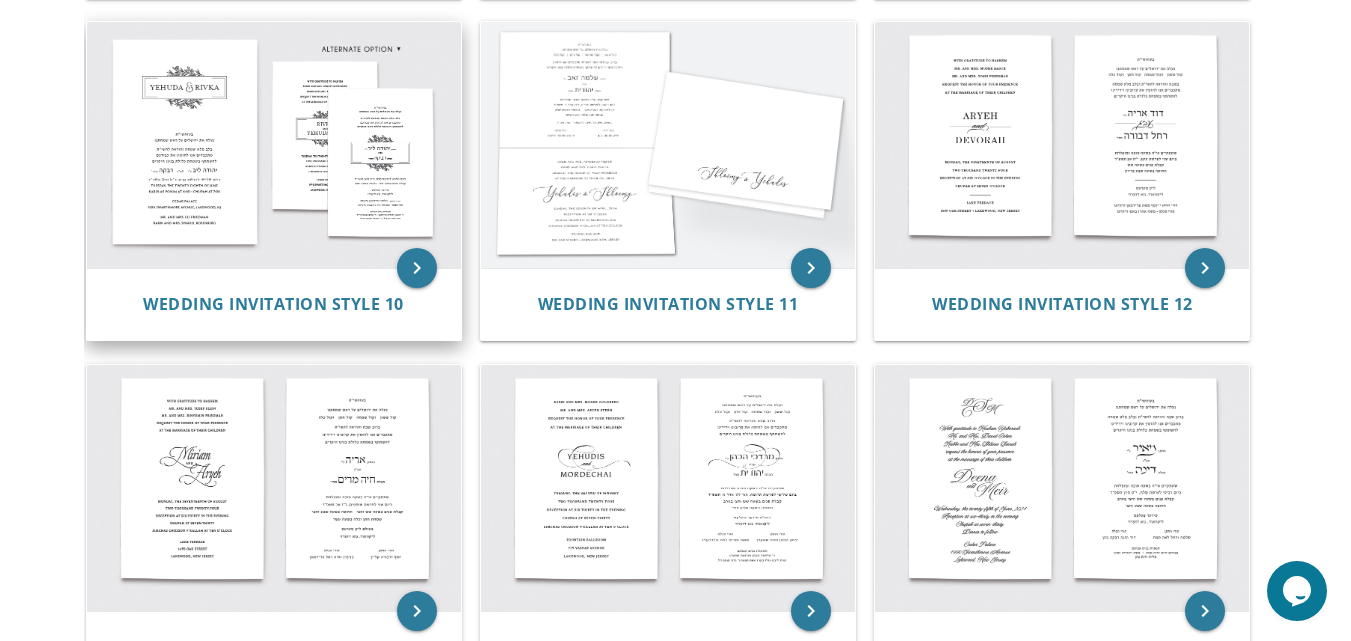 click at bounding box center [274, 145] 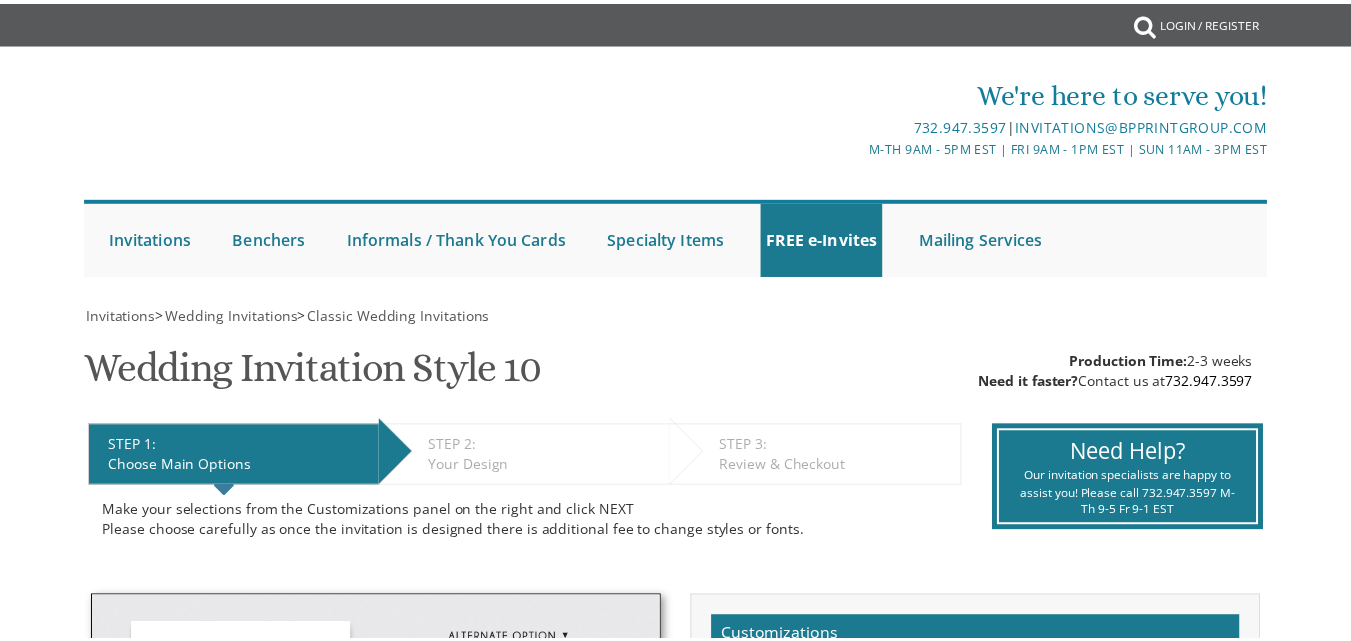 scroll, scrollTop: 0, scrollLeft: 0, axis: both 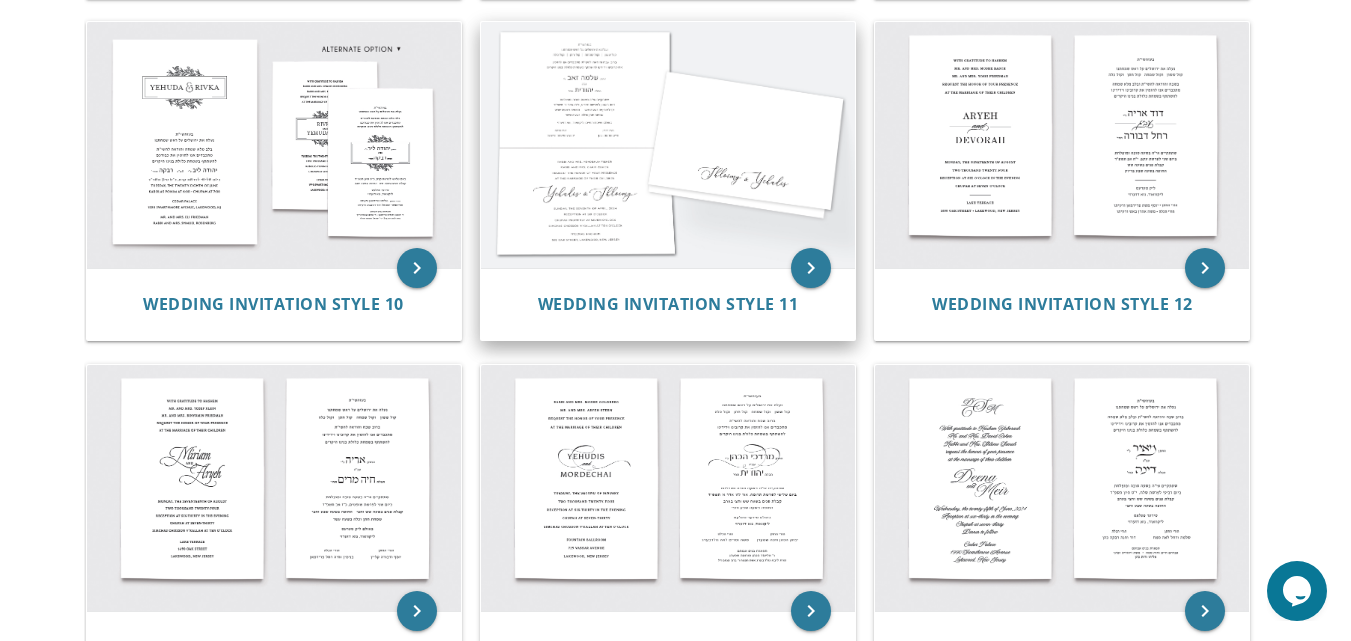 click at bounding box center (668, 145) 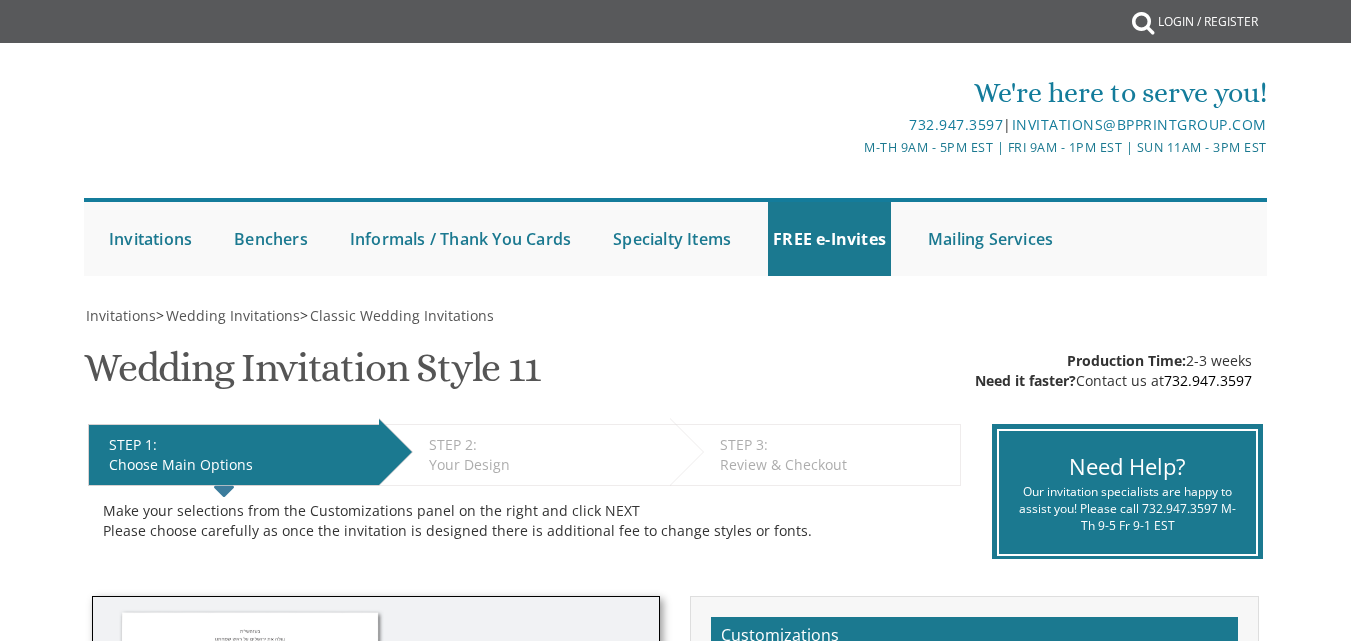 scroll, scrollTop: 0, scrollLeft: 0, axis: both 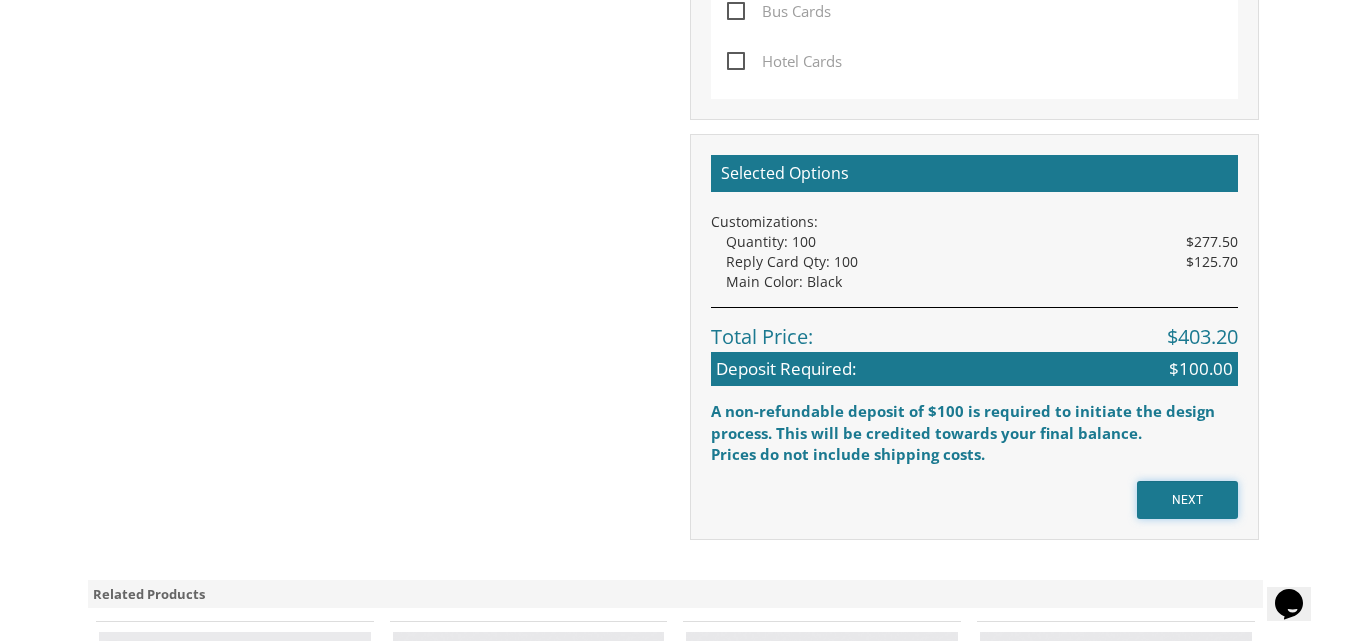 click on "NEXT" at bounding box center (1187, 500) 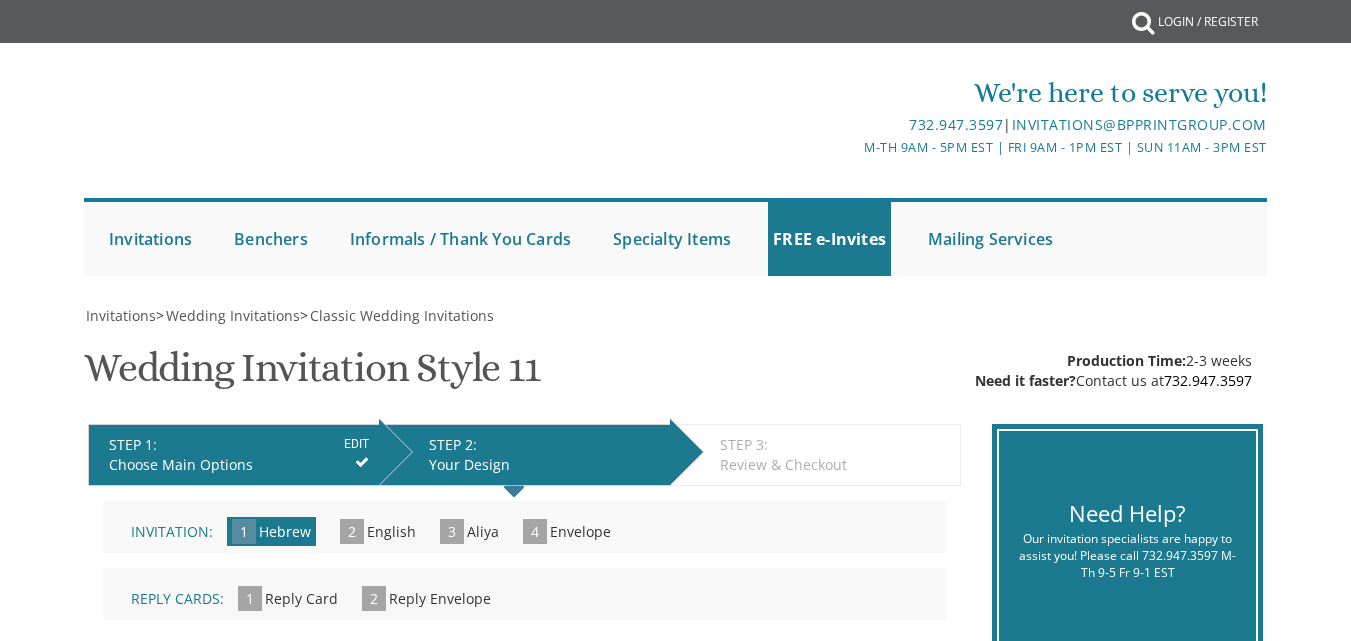 scroll, scrollTop: 0, scrollLeft: 0, axis: both 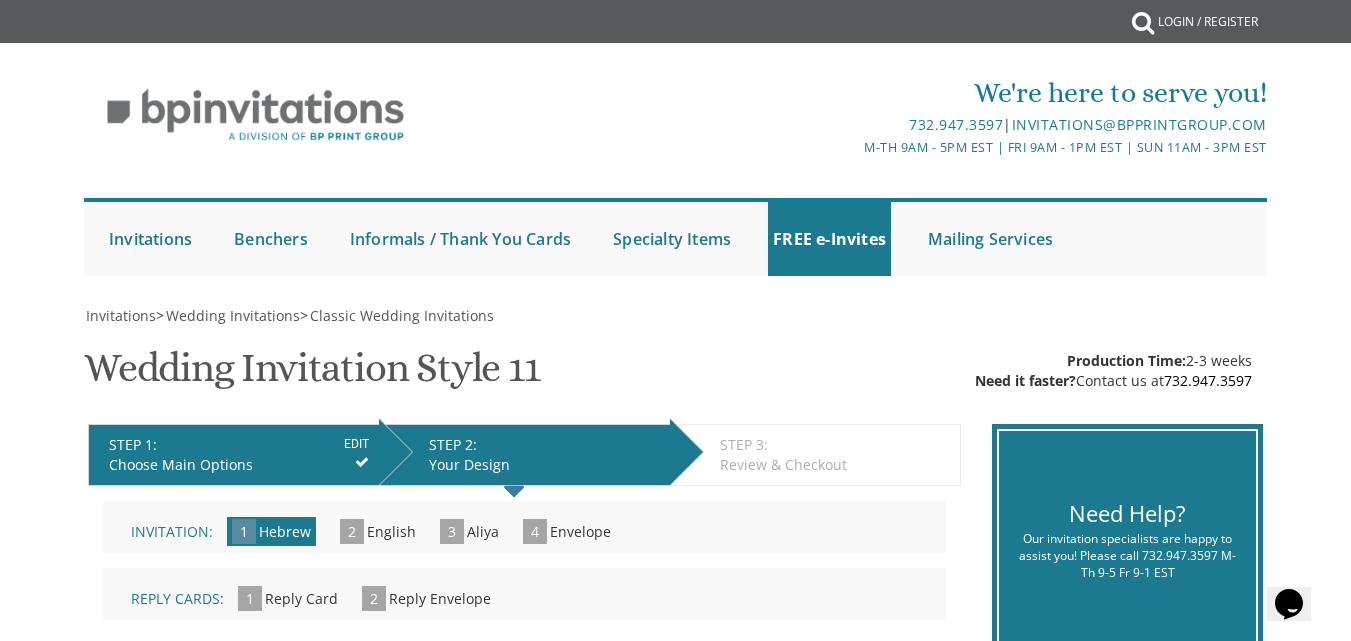 click on "Reply Envelope" at bounding box center (440, 598) 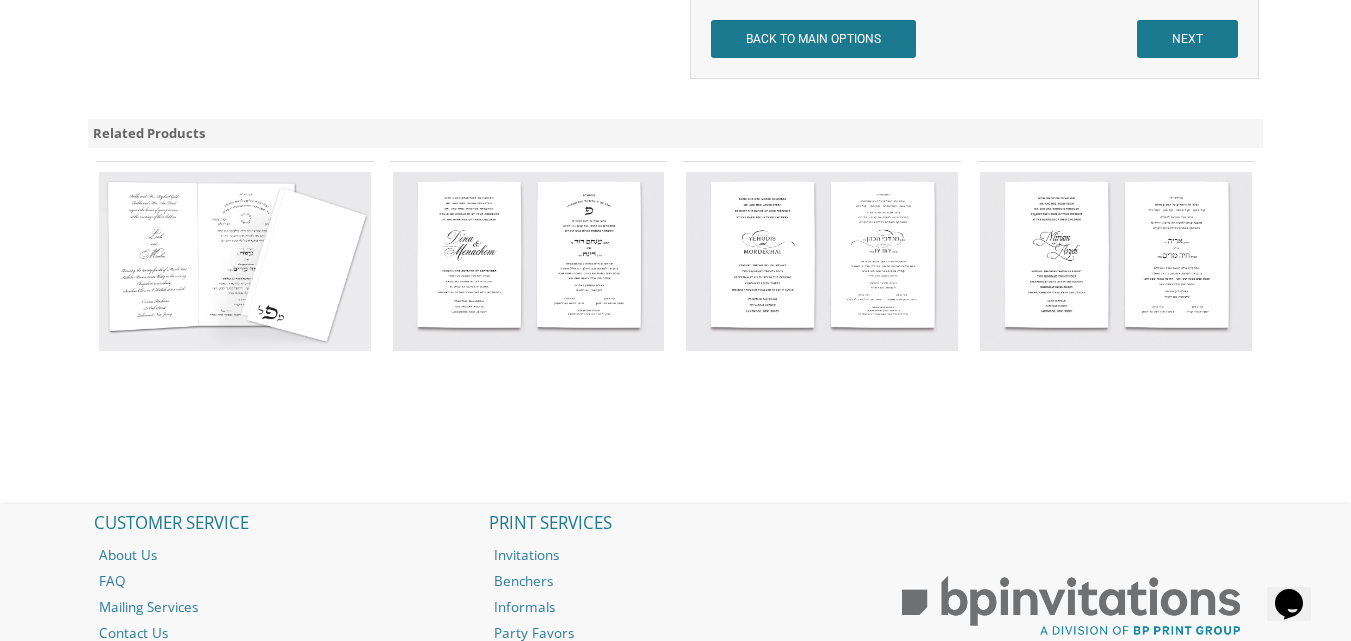 scroll, scrollTop: 2052, scrollLeft: 0, axis: vertical 